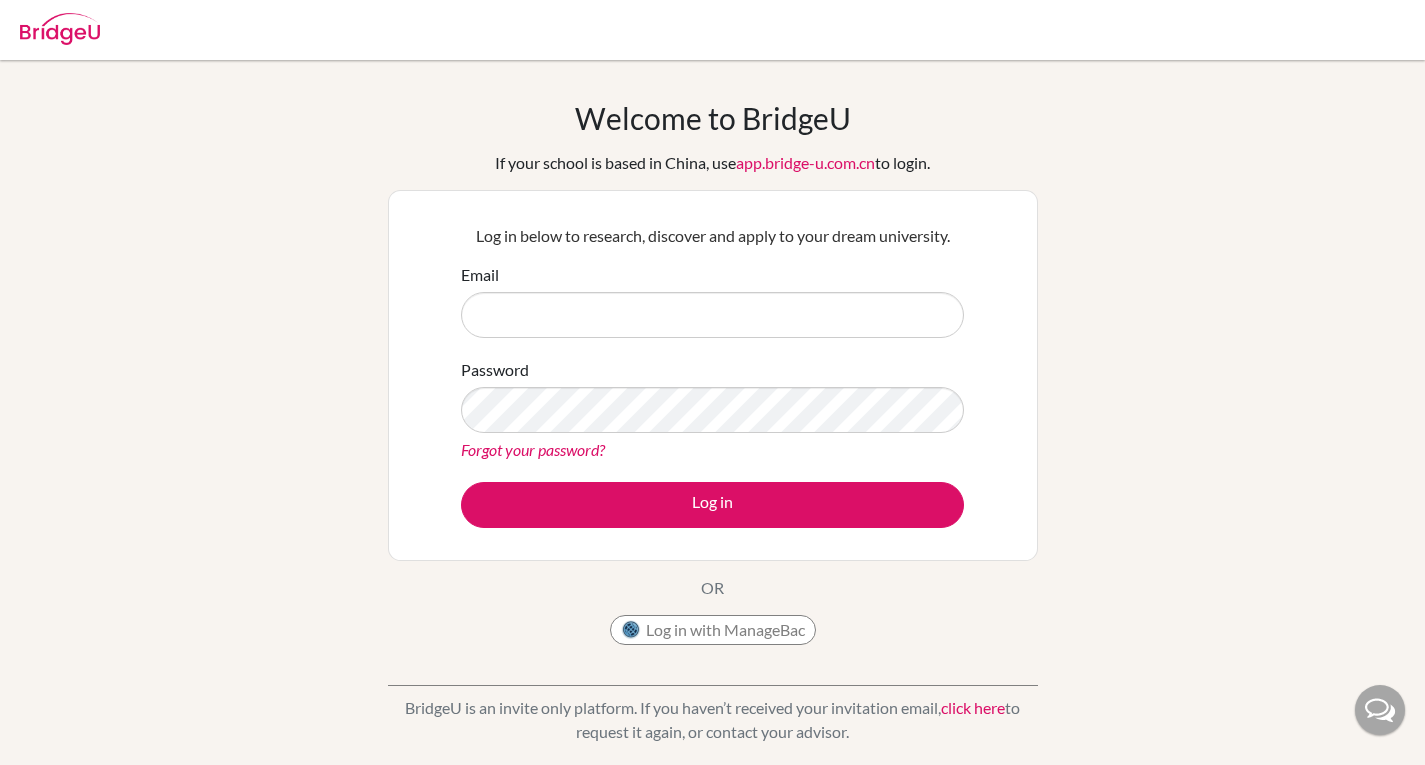 scroll, scrollTop: 0, scrollLeft: 0, axis: both 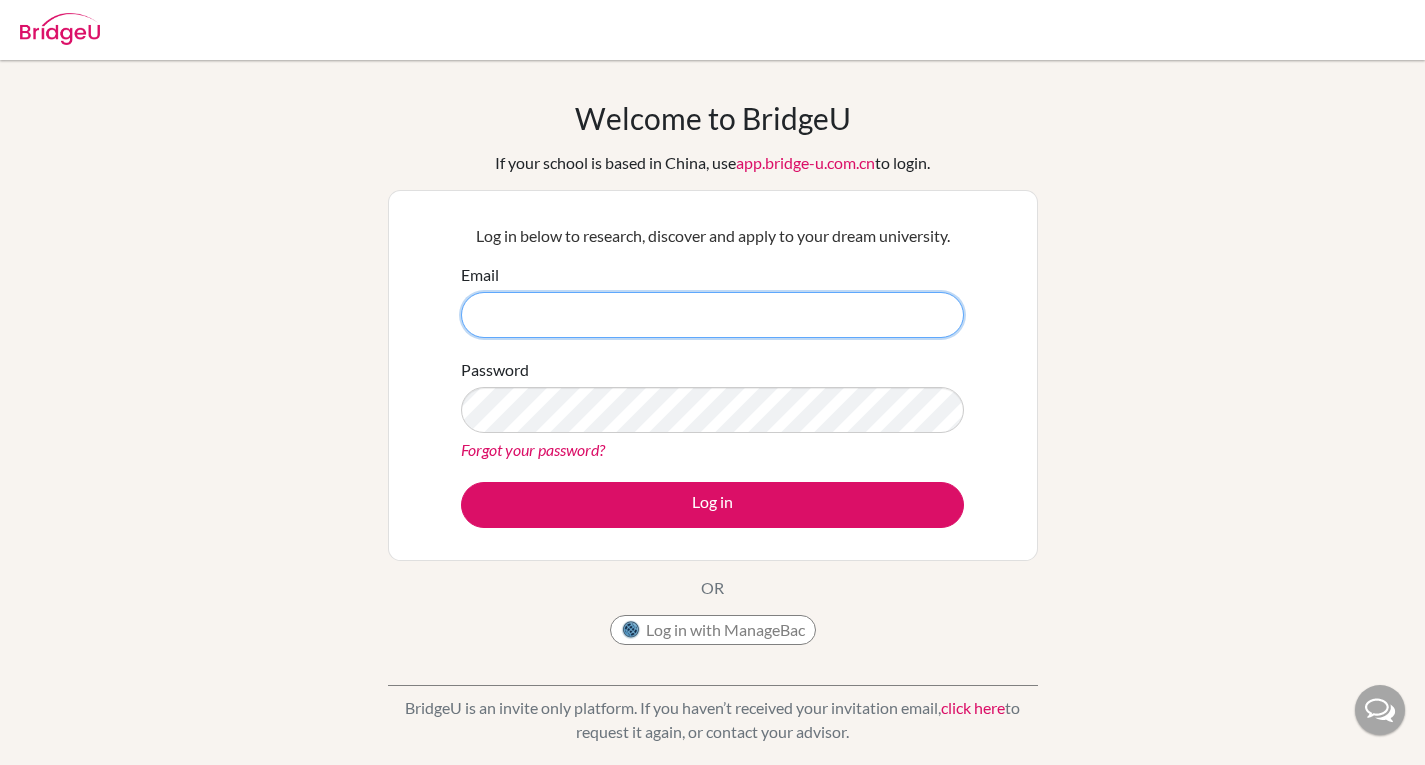 click on "Email" at bounding box center [712, 315] 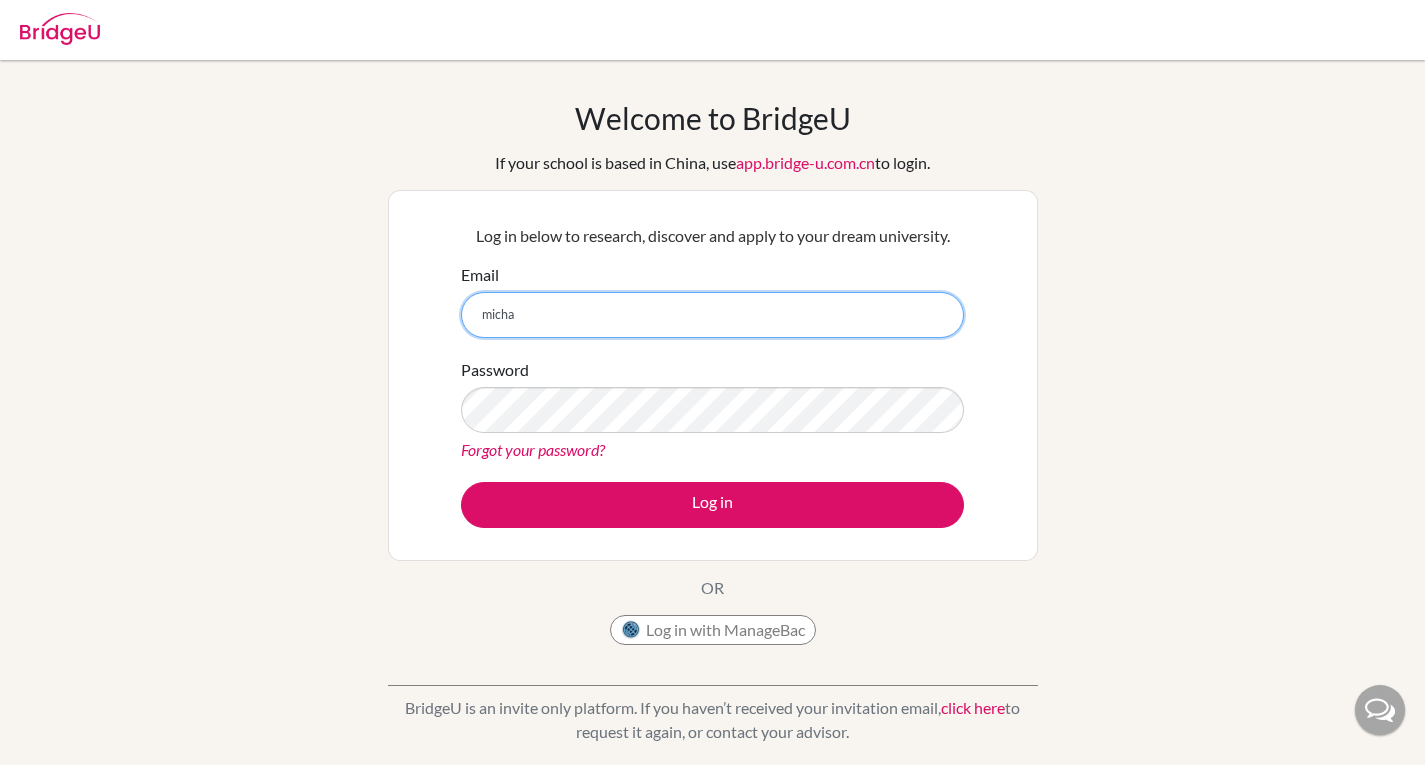 type on "michael.curpek@isriga.lv" 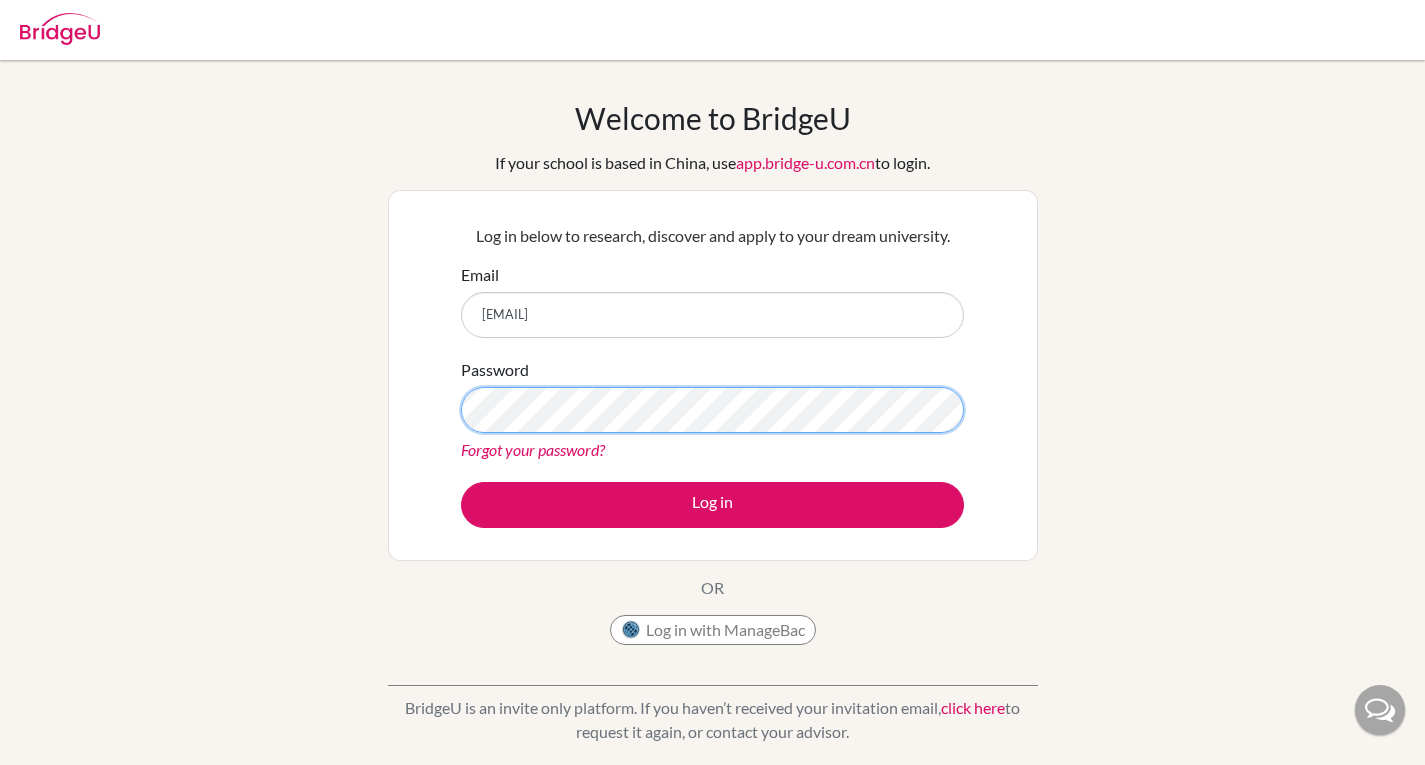 click on "Log in" at bounding box center (712, 505) 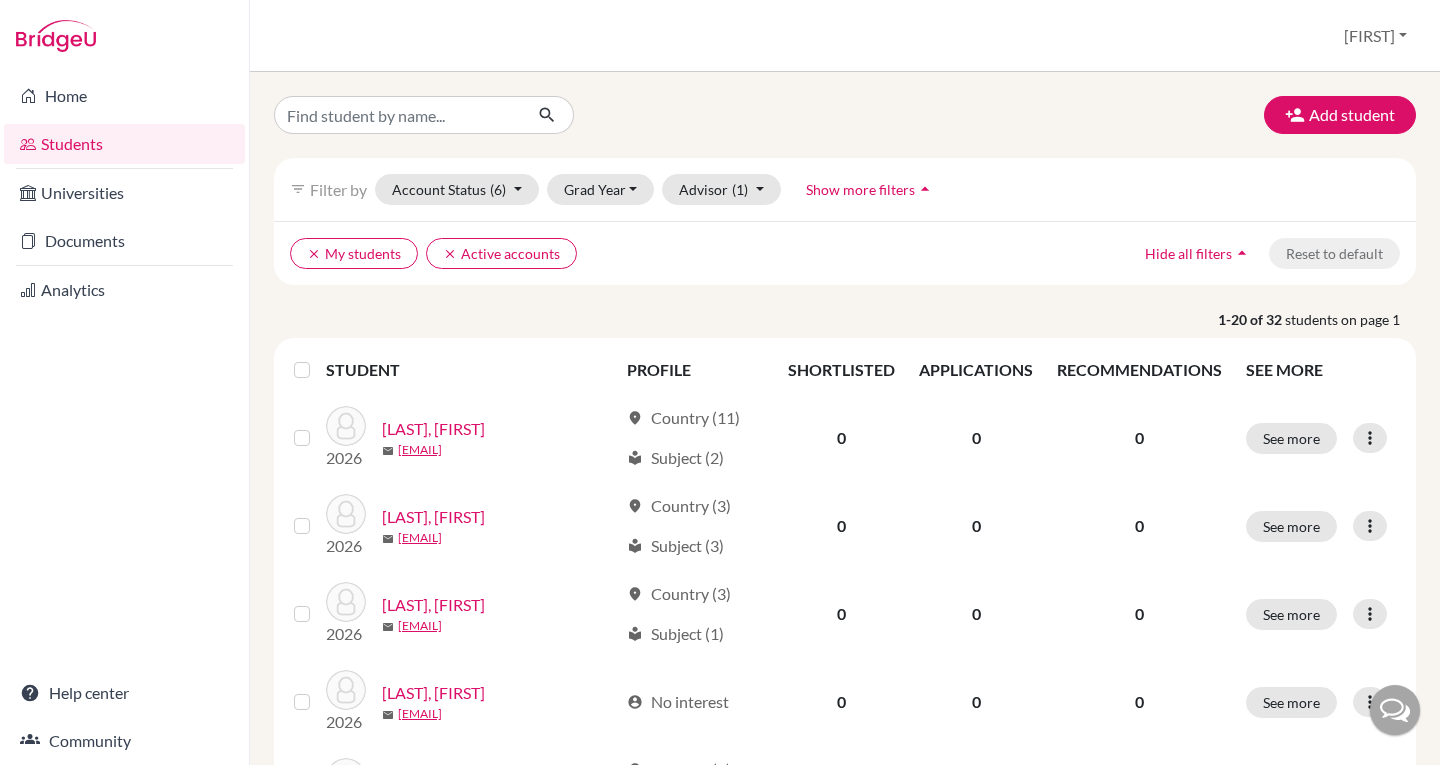 scroll, scrollTop: 0, scrollLeft: 0, axis: both 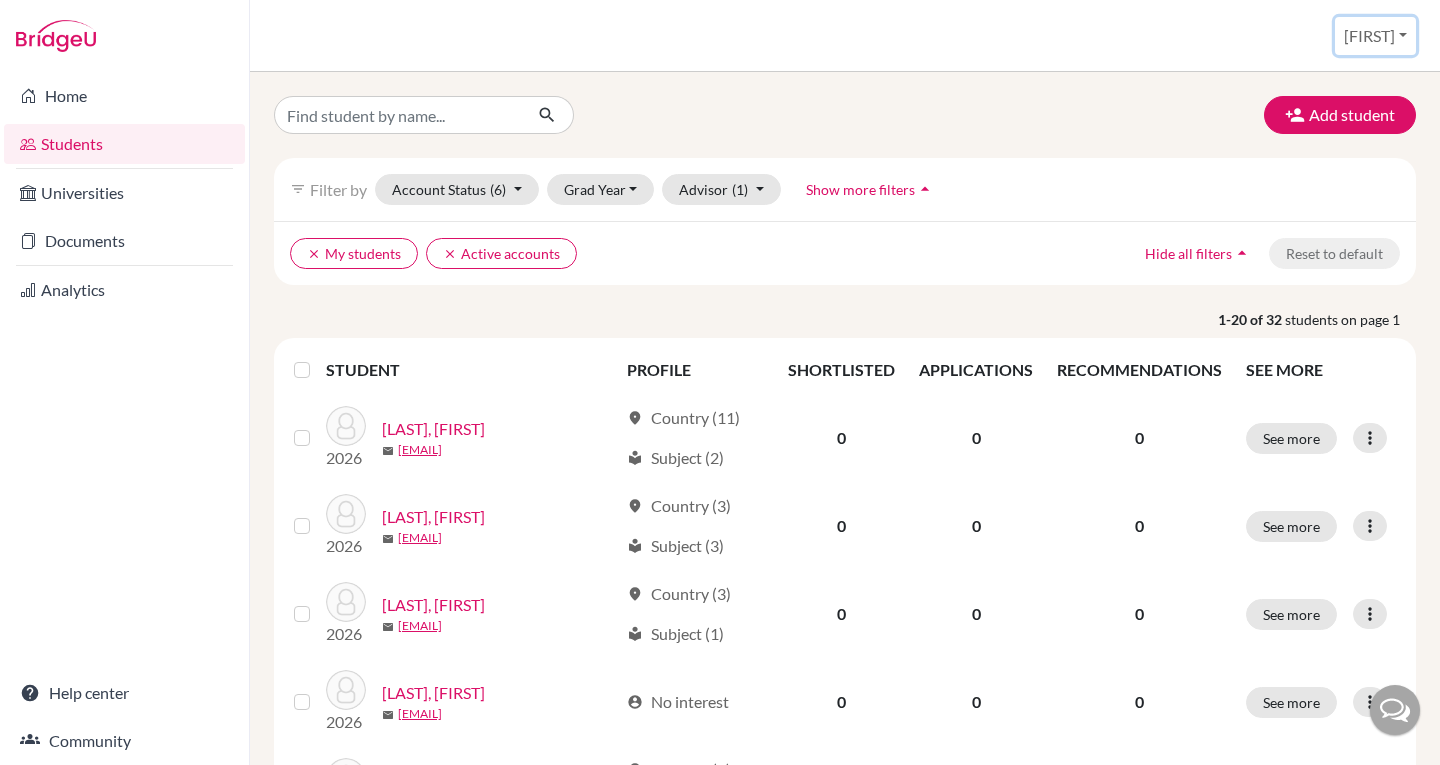 click on "[FIRST]" at bounding box center (1375, 36) 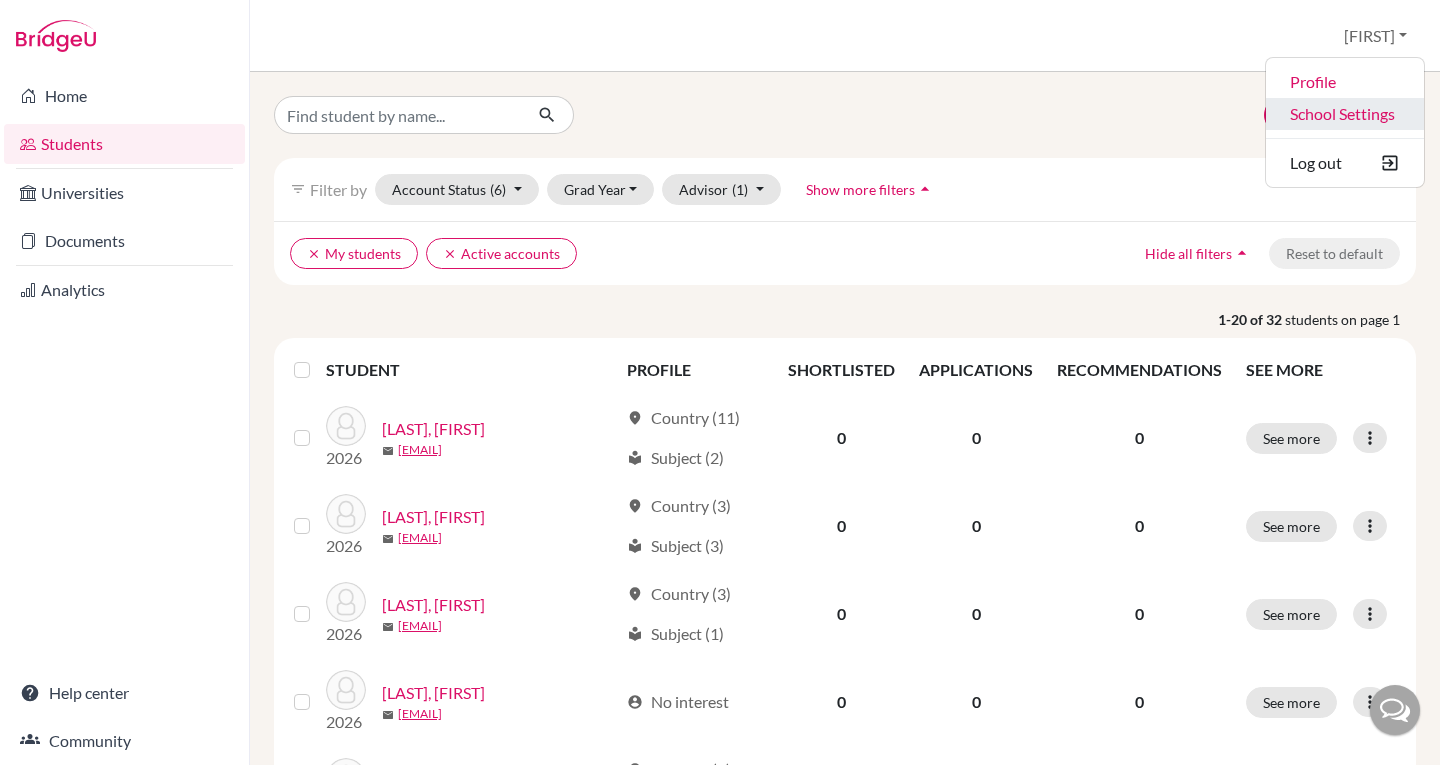 click on "School Settings" at bounding box center (1345, 114) 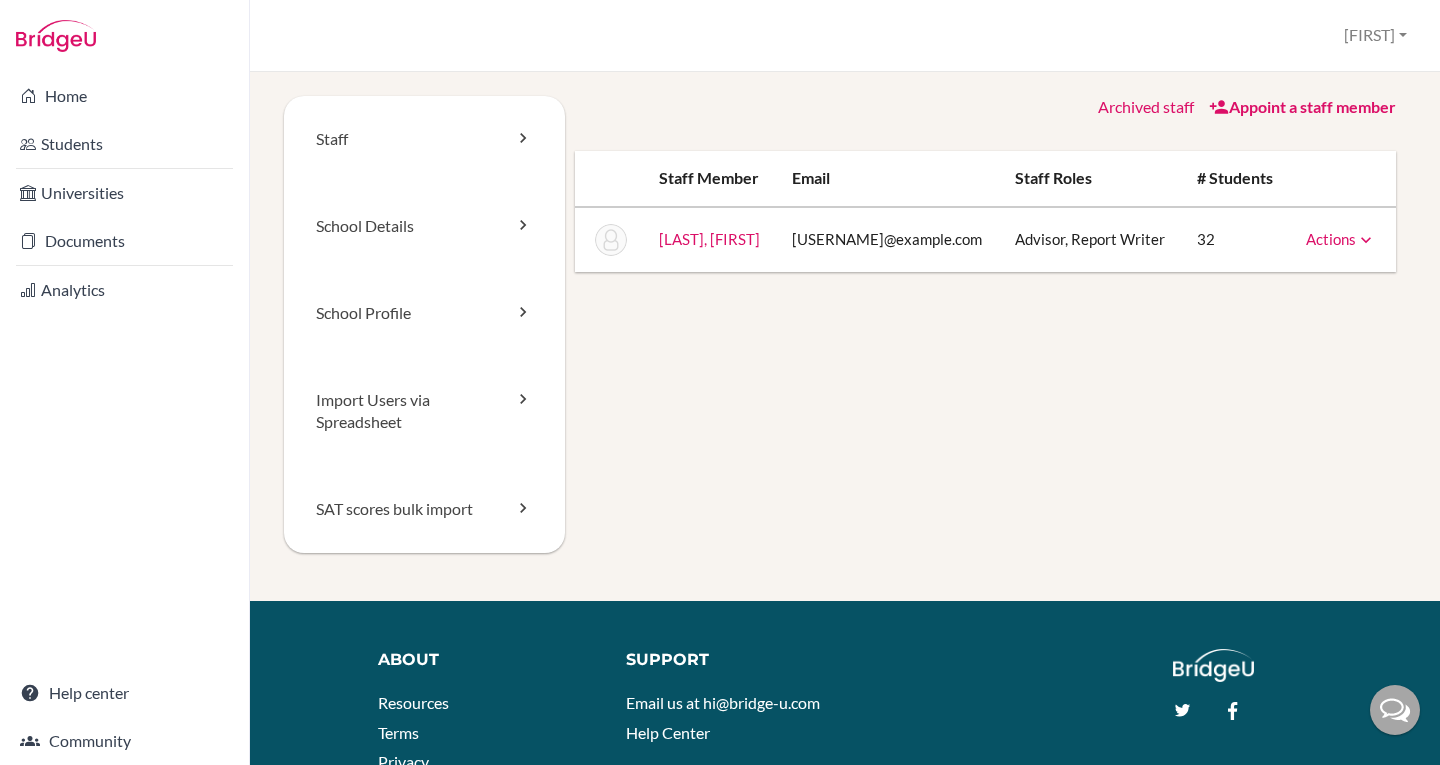 scroll, scrollTop: 0, scrollLeft: 0, axis: both 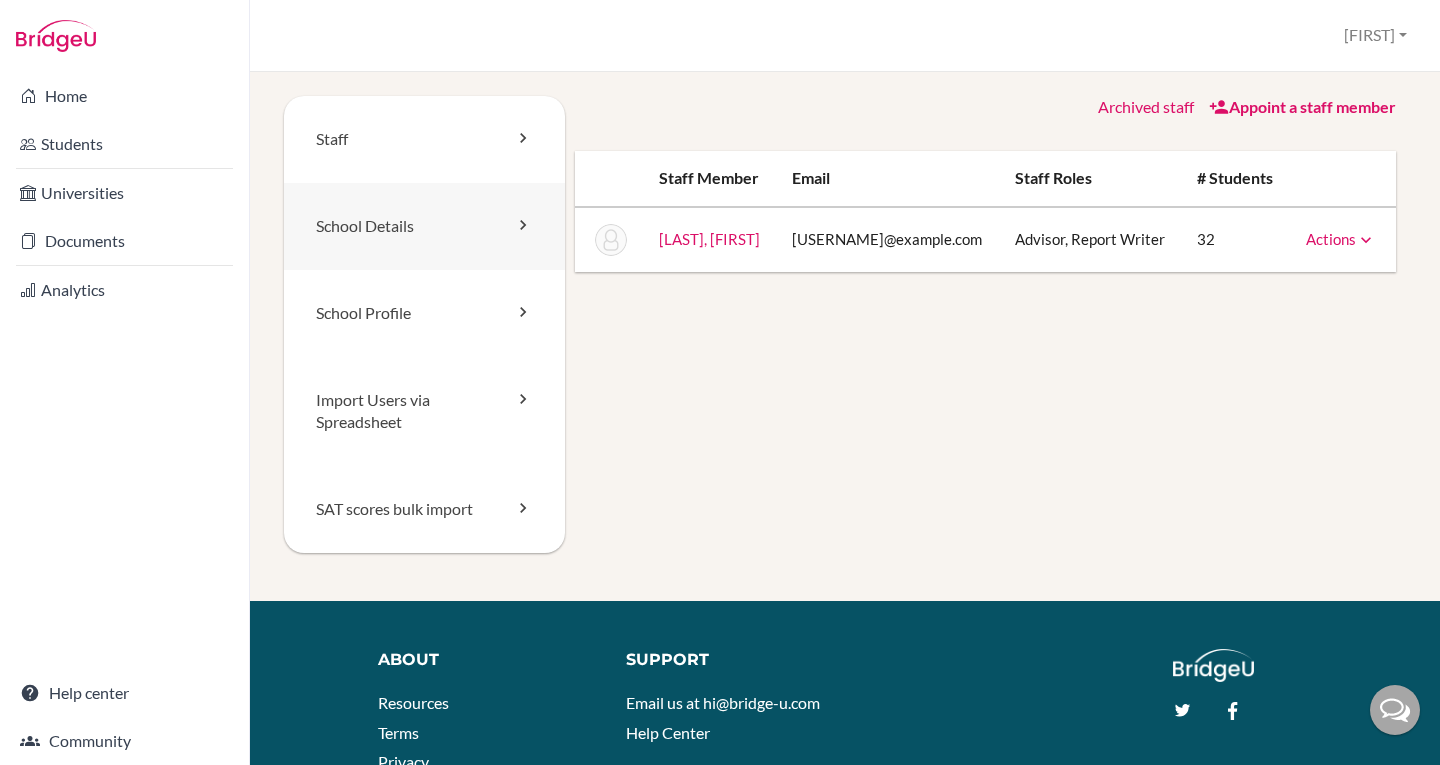 click on "School Details" at bounding box center (424, 226) 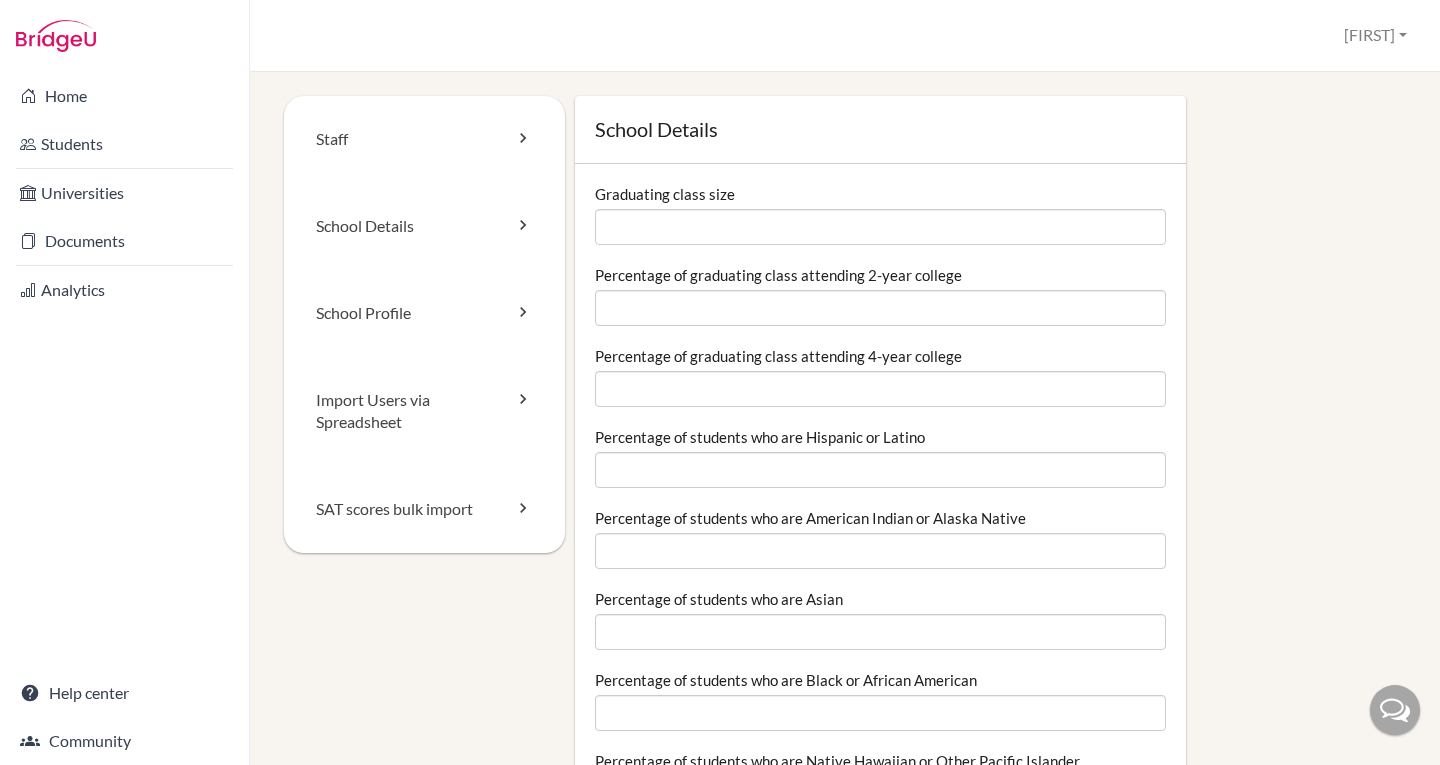 scroll, scrollTop: 0, scrollLeft: 0, axis: both 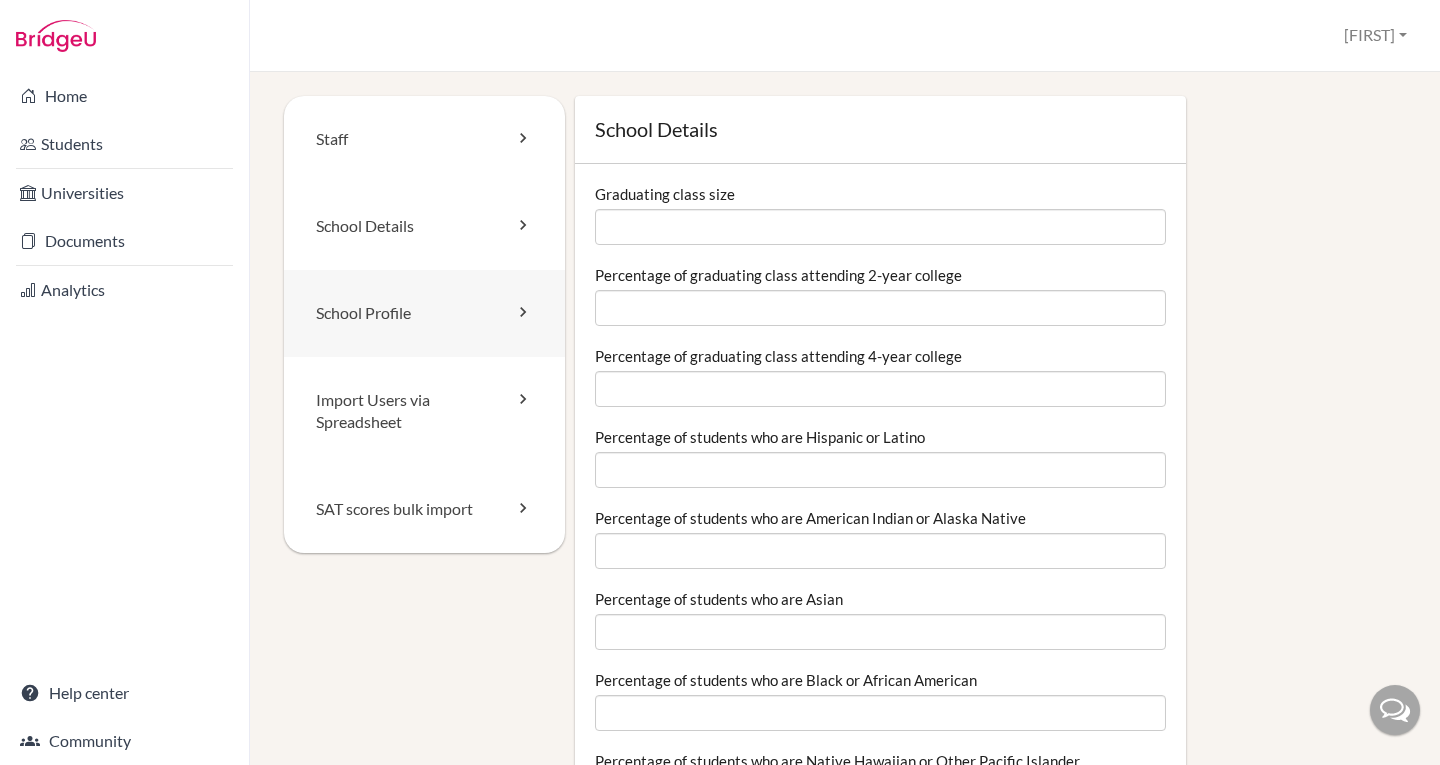click on "School Profile" at bounding box center [424, 313] 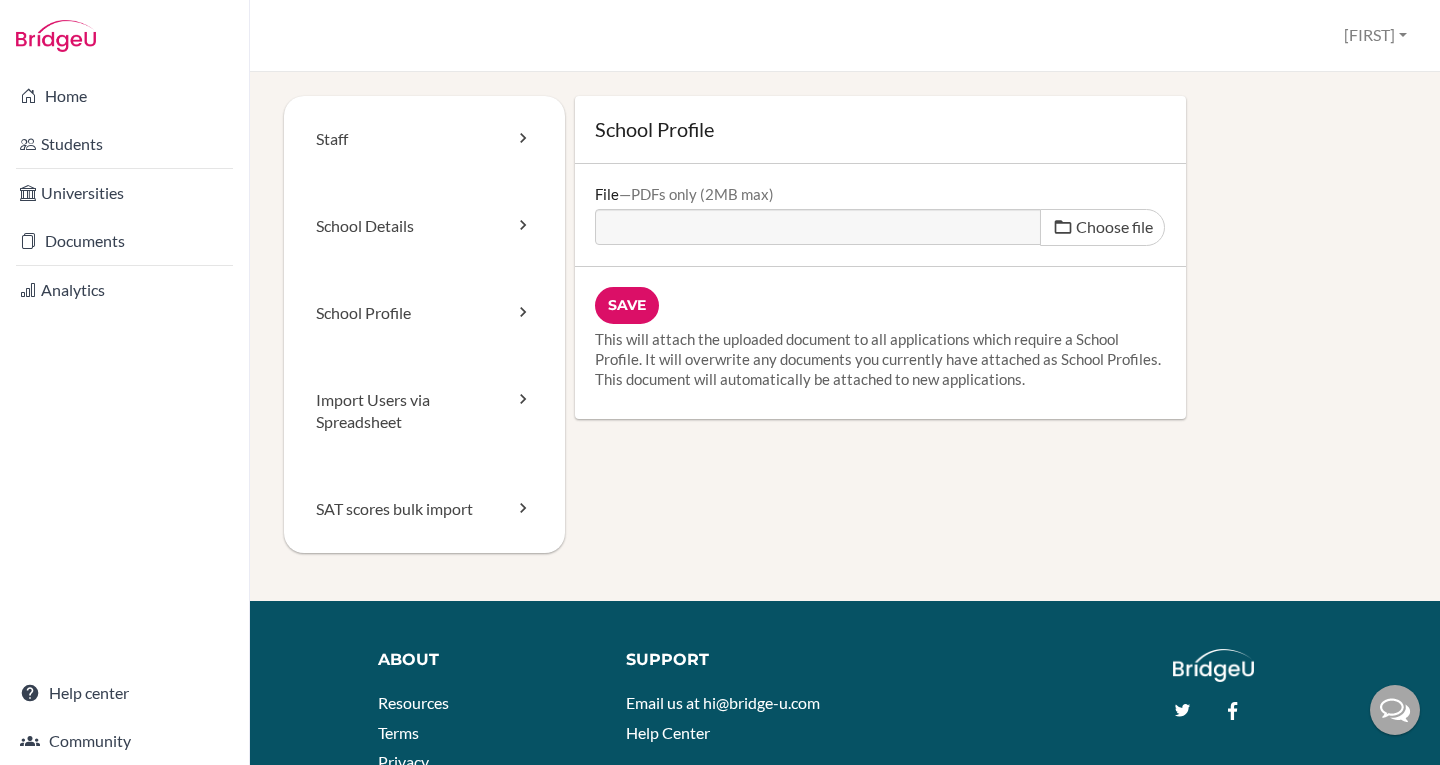 scroll, scrollTop: 0, scrollLeft: 0, axis: both 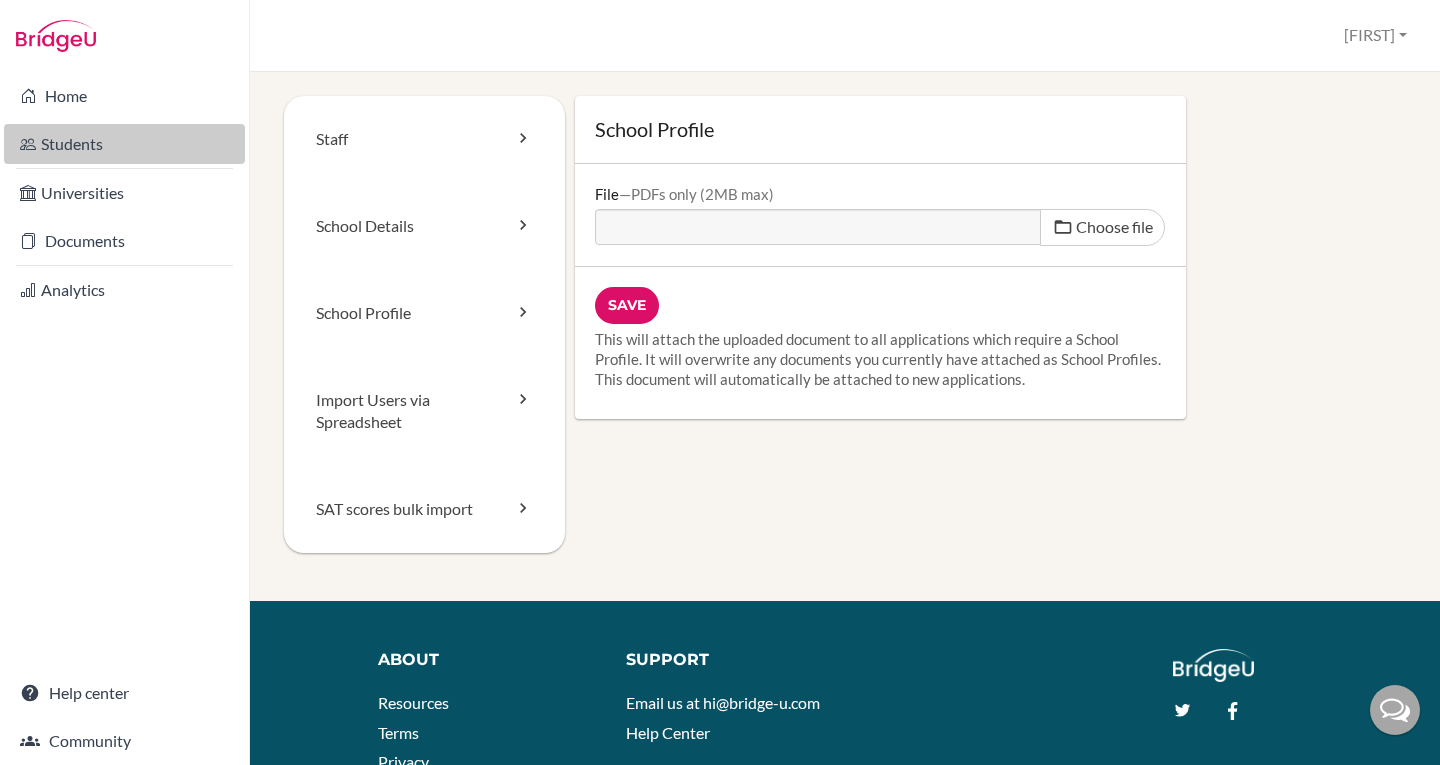 click on "Students" at bounding box center (124, 144) 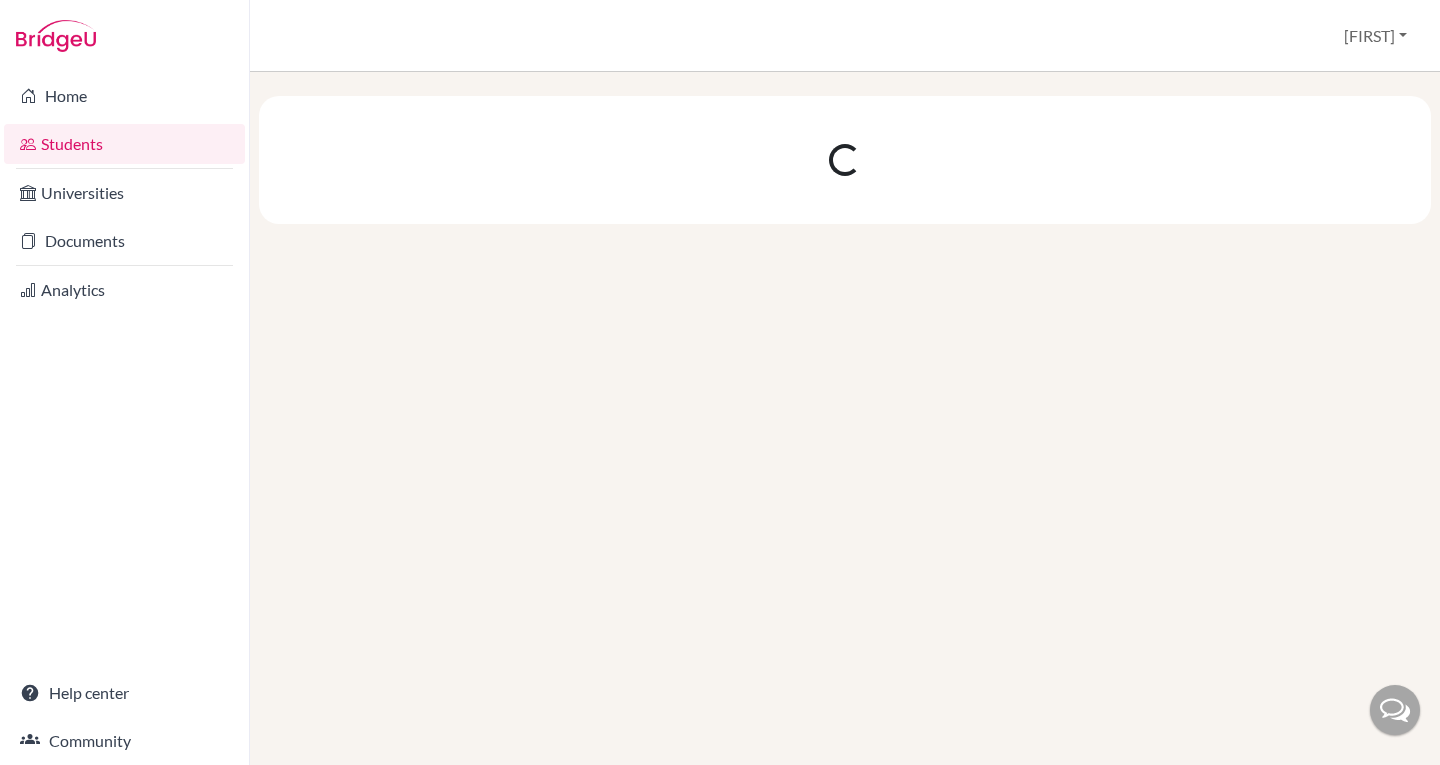 scroll, scrollTop: 0, scrollLeft: 0, axis: both 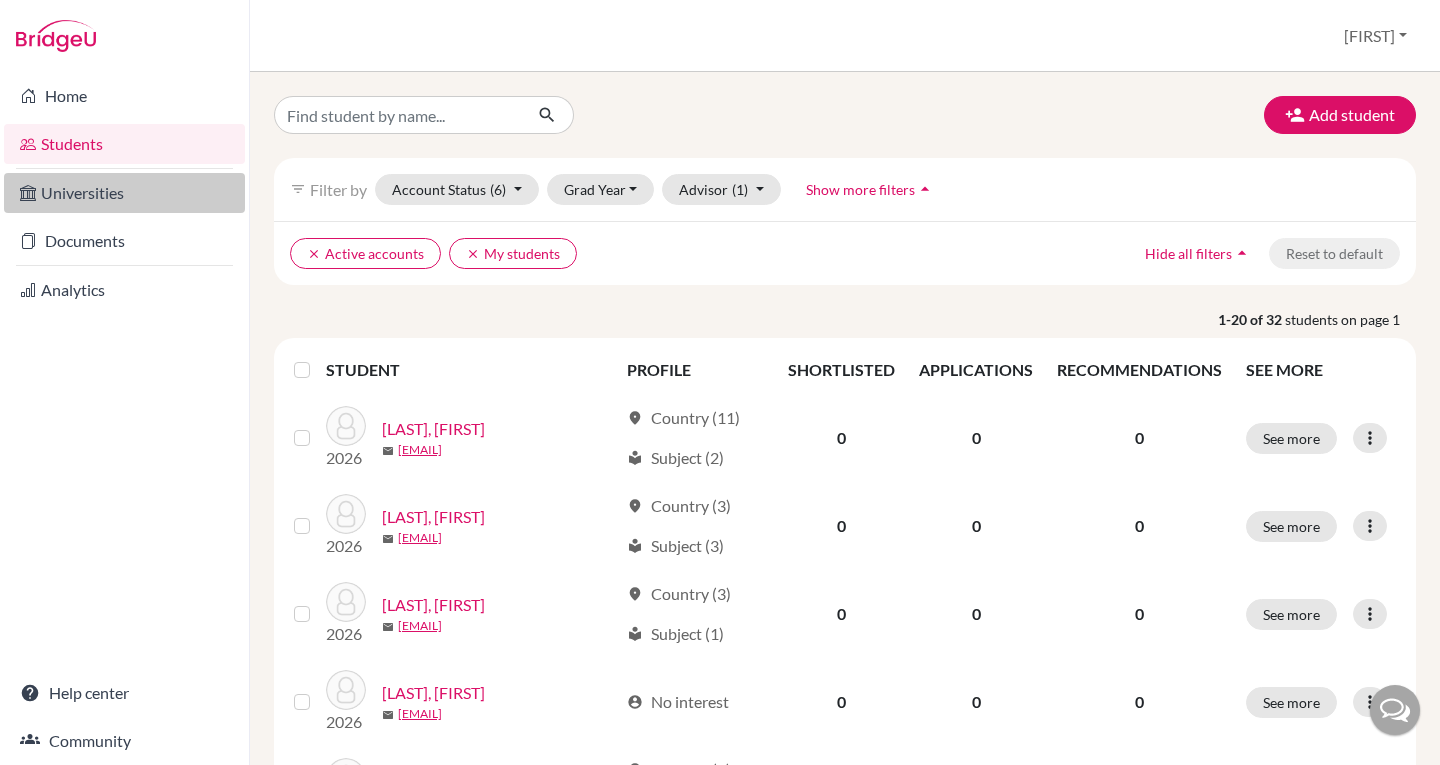 click on "Universities" at bounding box center [124, 193] 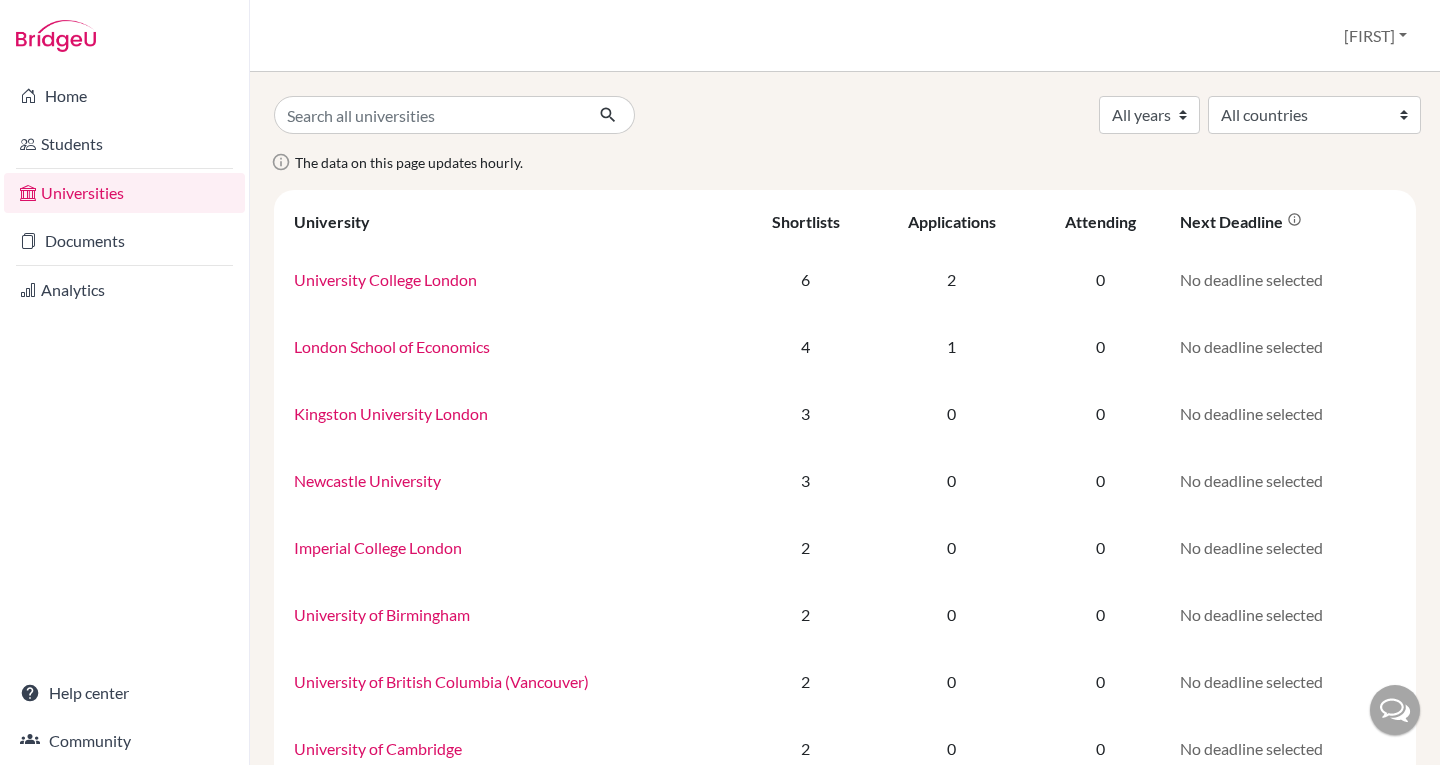 scroll, scrollTop: 0, scrollLeft: 0, axis: both 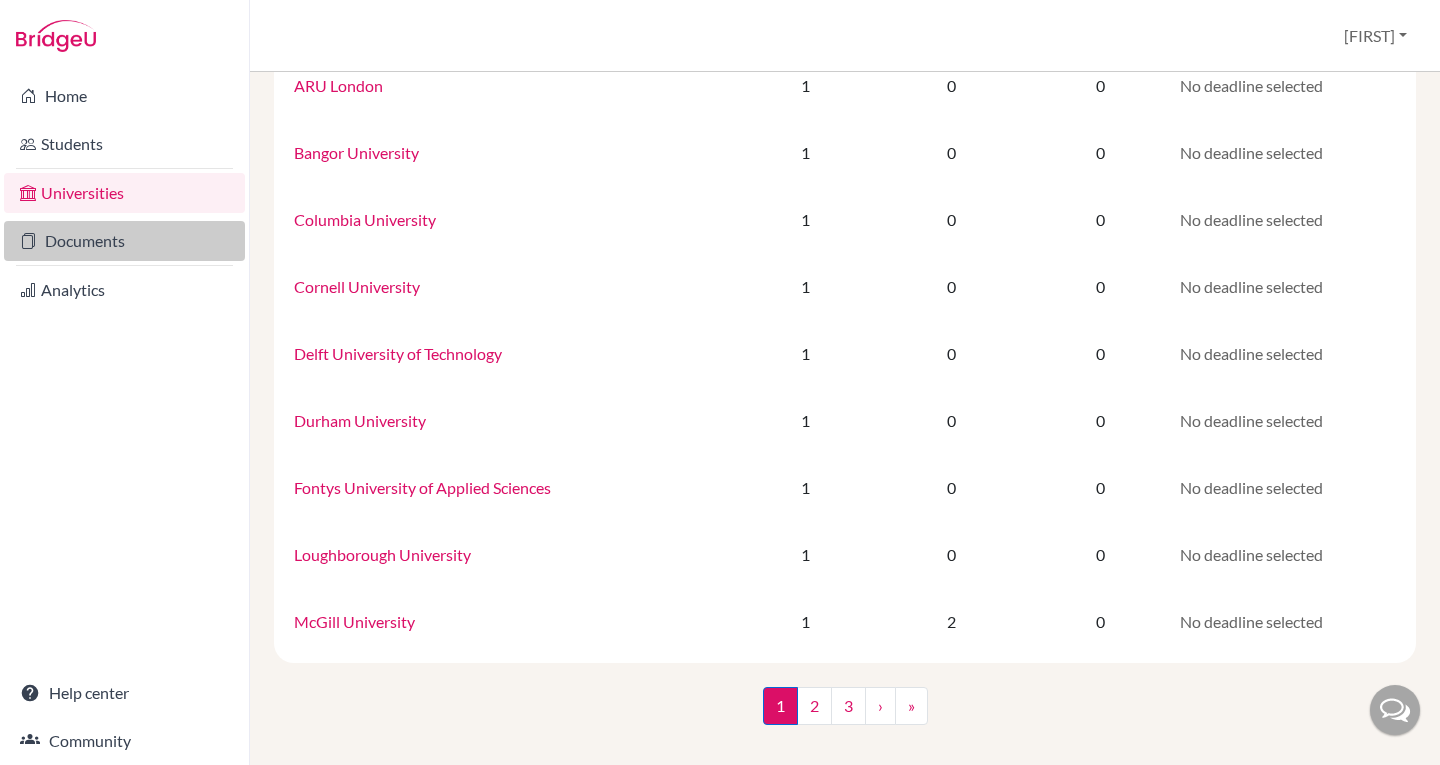 click on "Documents" at bounding box center [124, 241] 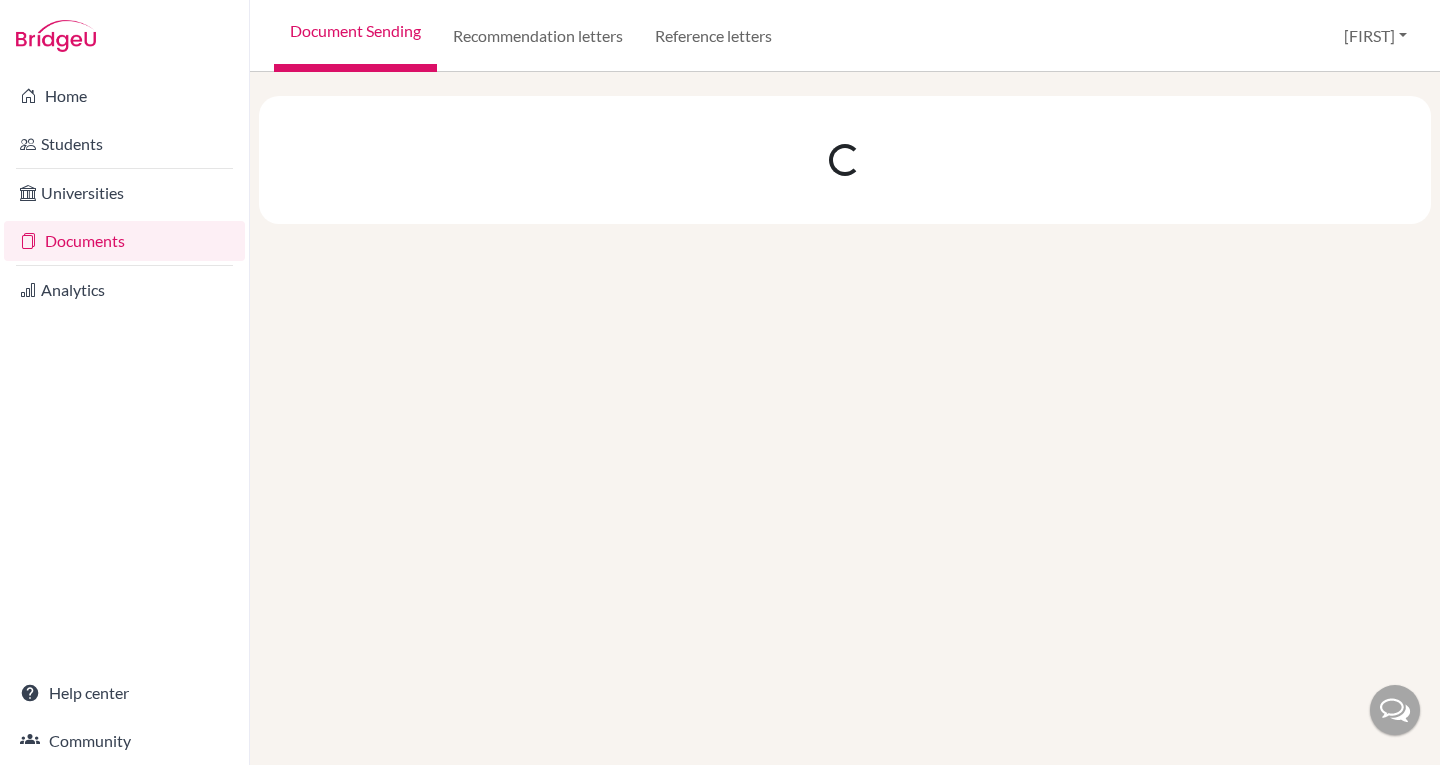 scroll, scrollTop: 0, scrollLeft: 0, axis: both 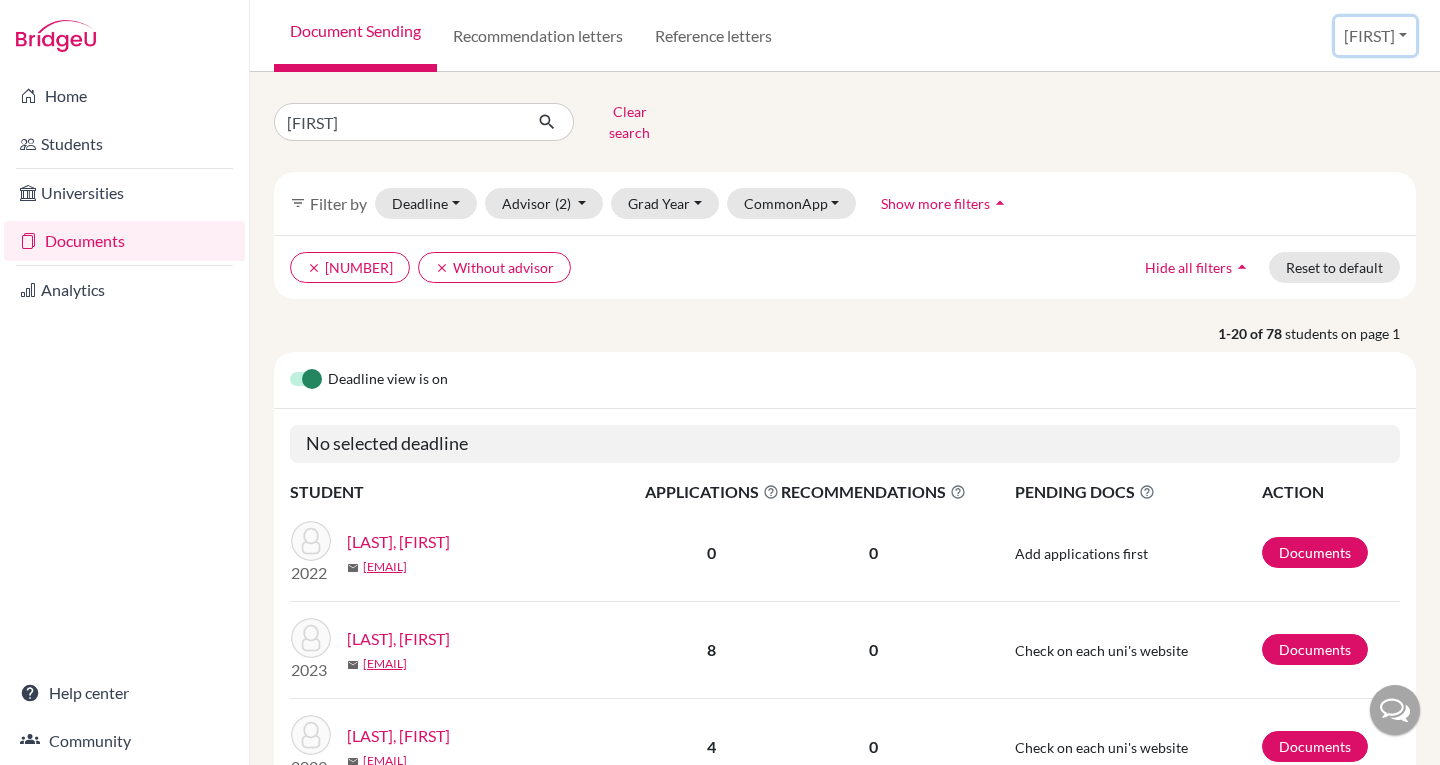 click on "[FIRST]" at bounding box center [1375, 36] 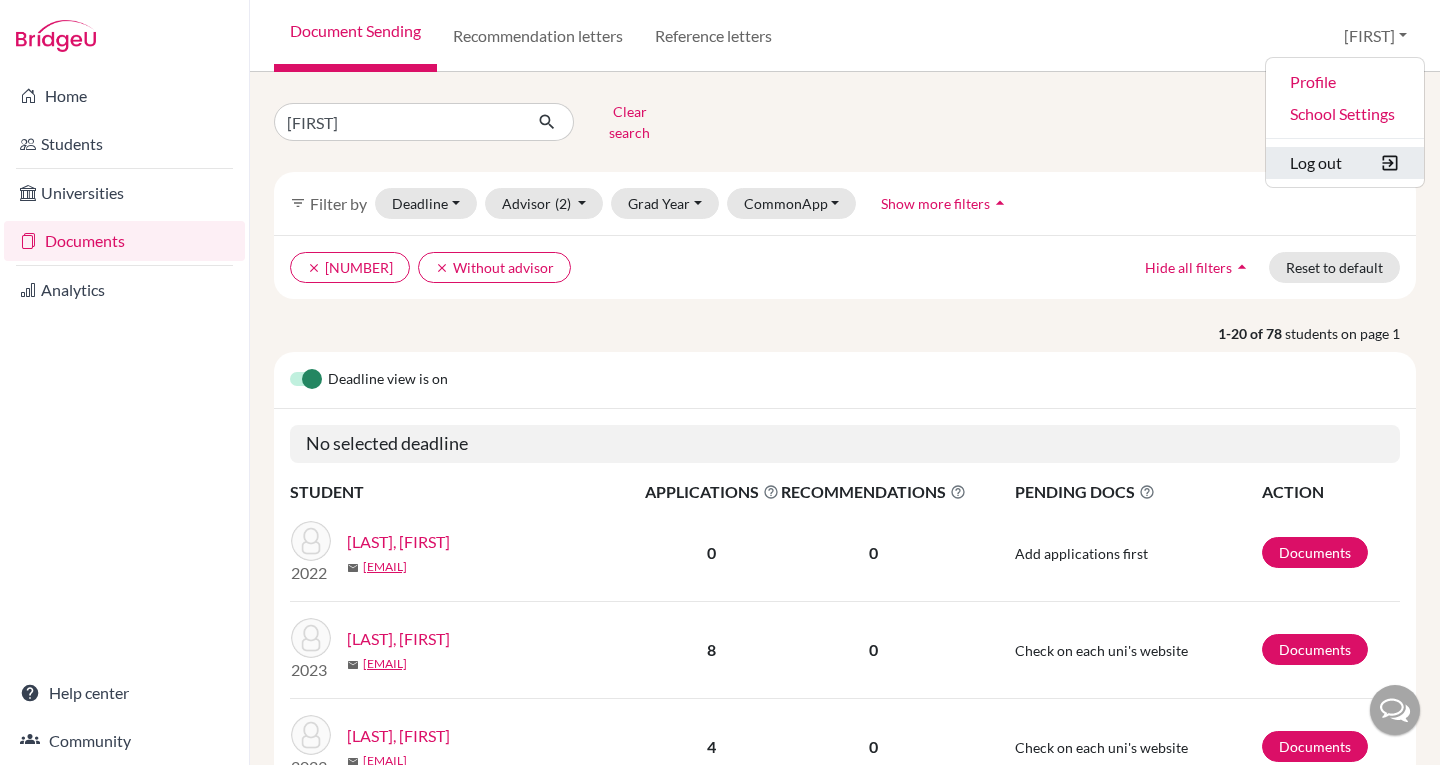 click on "Log out" at bounding box center (1345, 163) 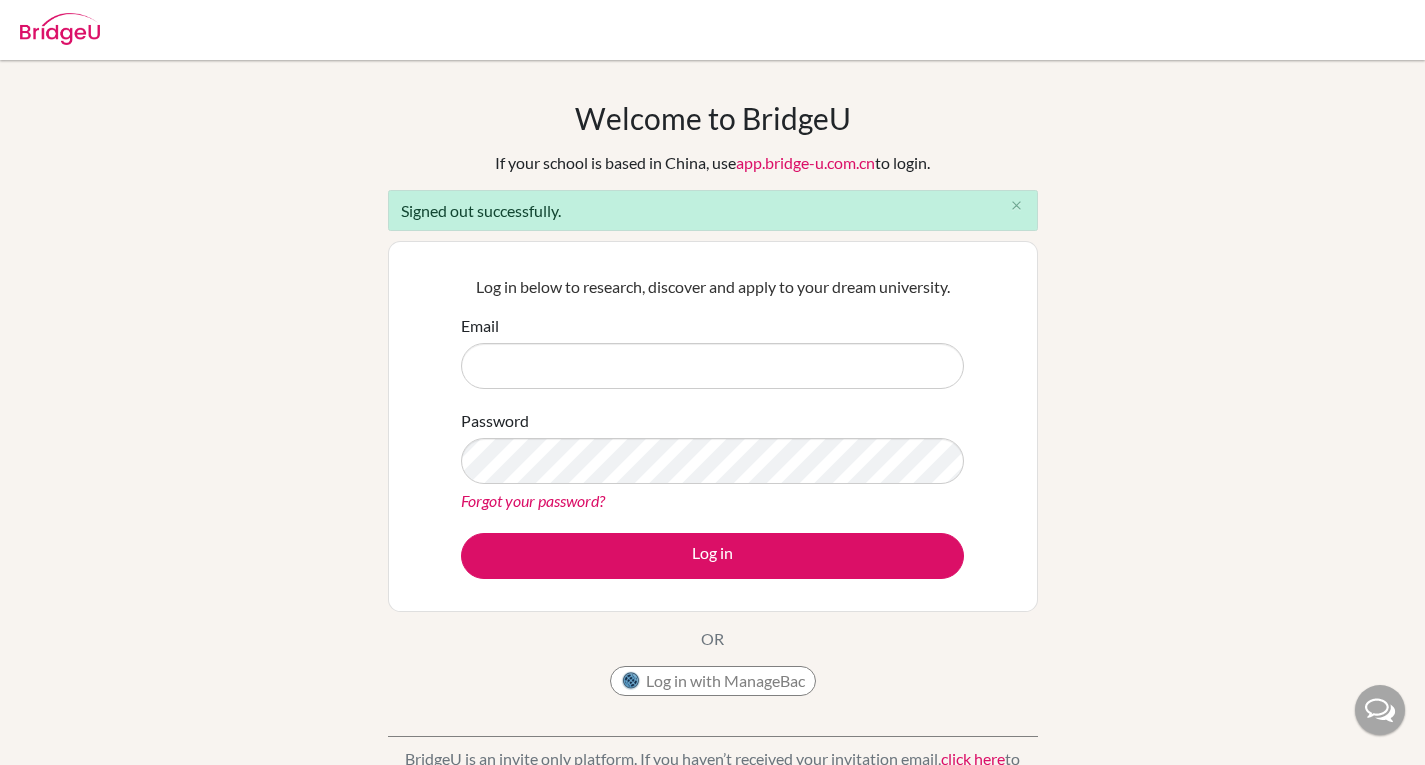 scroll, scrollTop: 0, scrollLeft: 0, axis: both 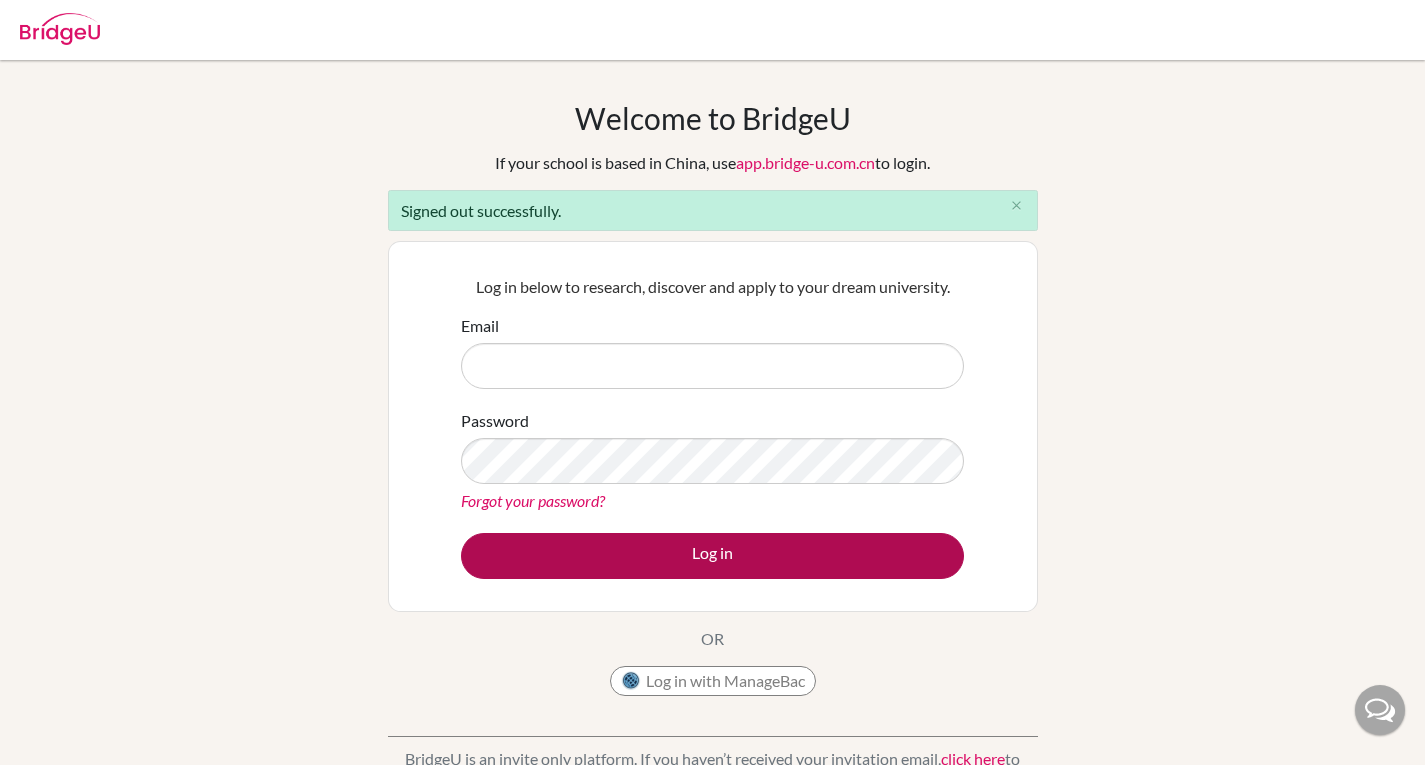 type on "michael.curpek@isriga.lv" 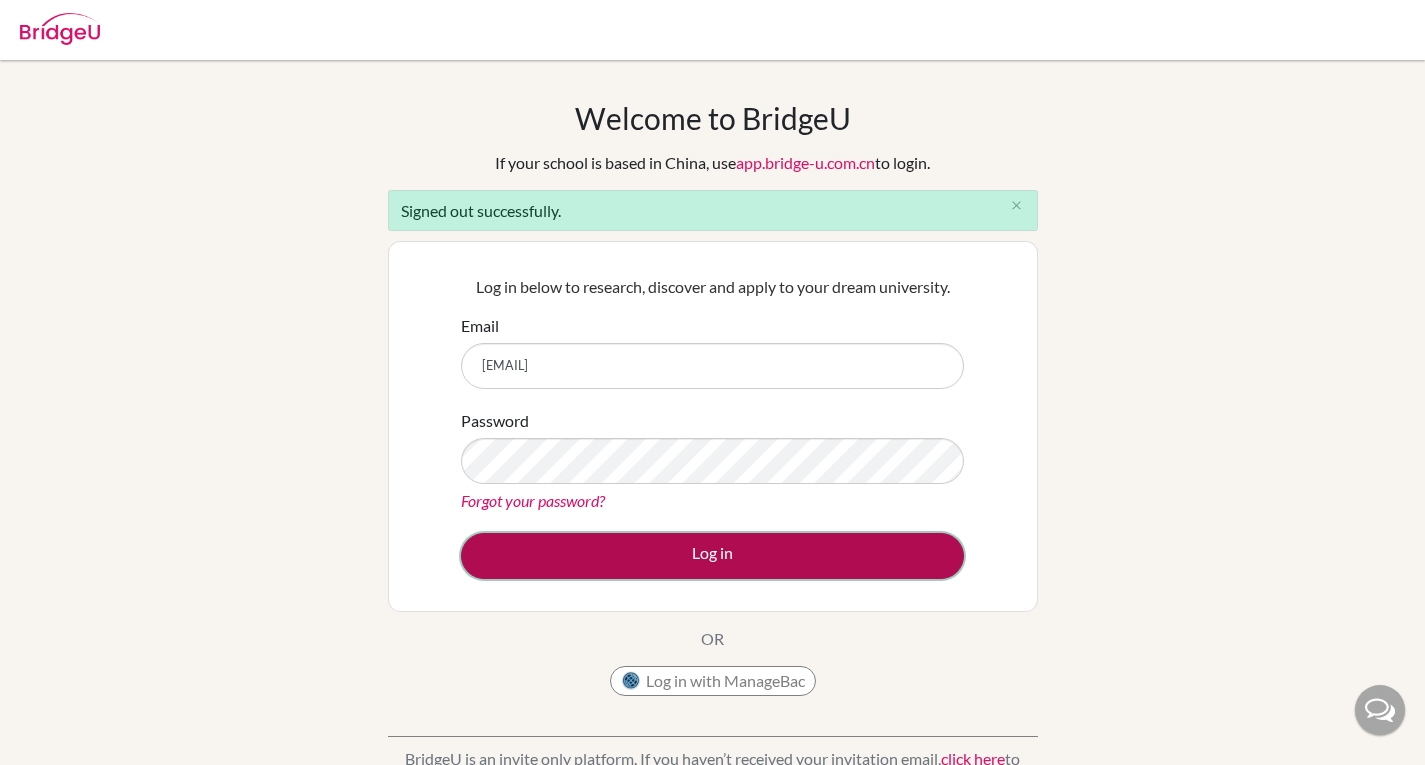 click on "Log in" at bounding box center [712, 556] 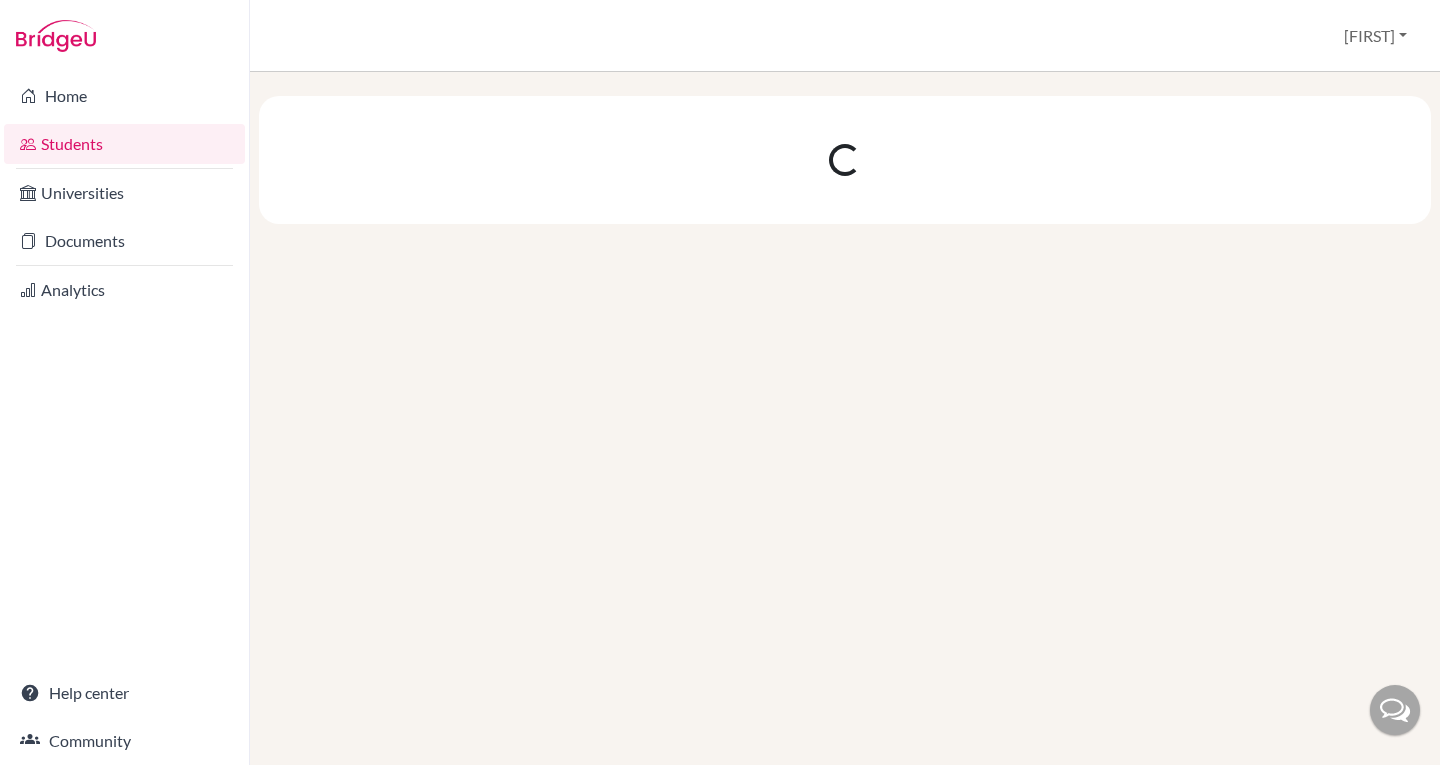 scroll, scrollTop: 0, scrollLeft: 0, axis: both 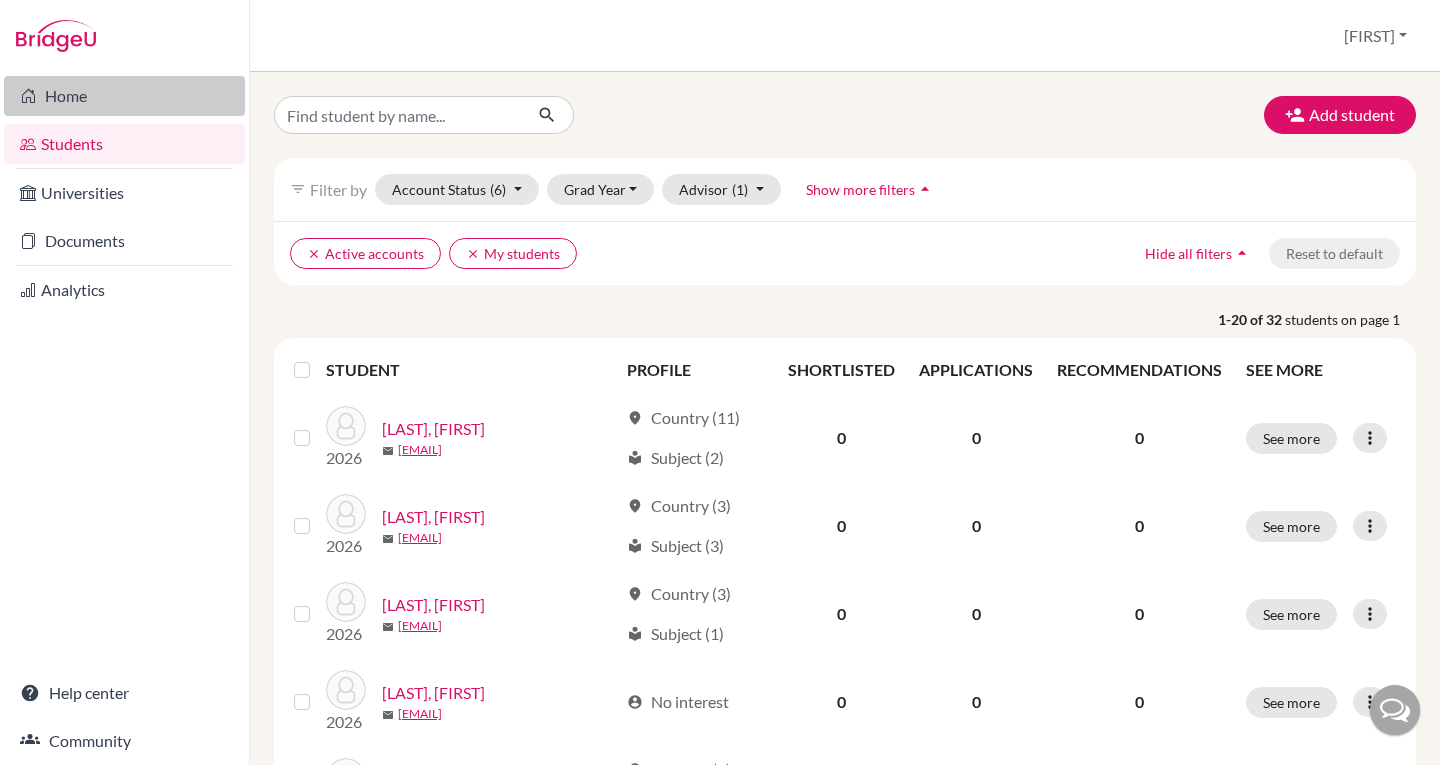 click on "Home" at bounding box center [124, 96] 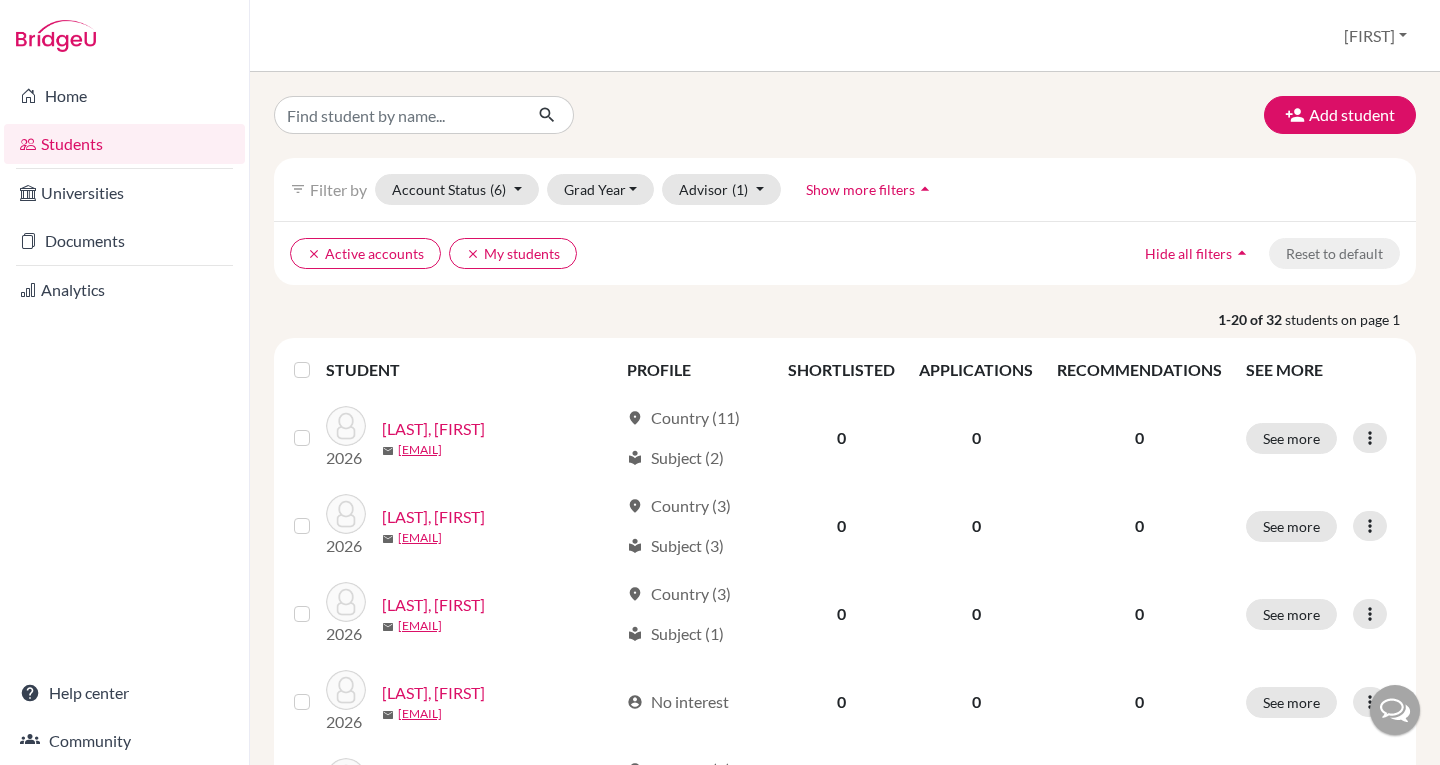 scroll, scrollTop: 0, scrollLeft: 0, axis: both 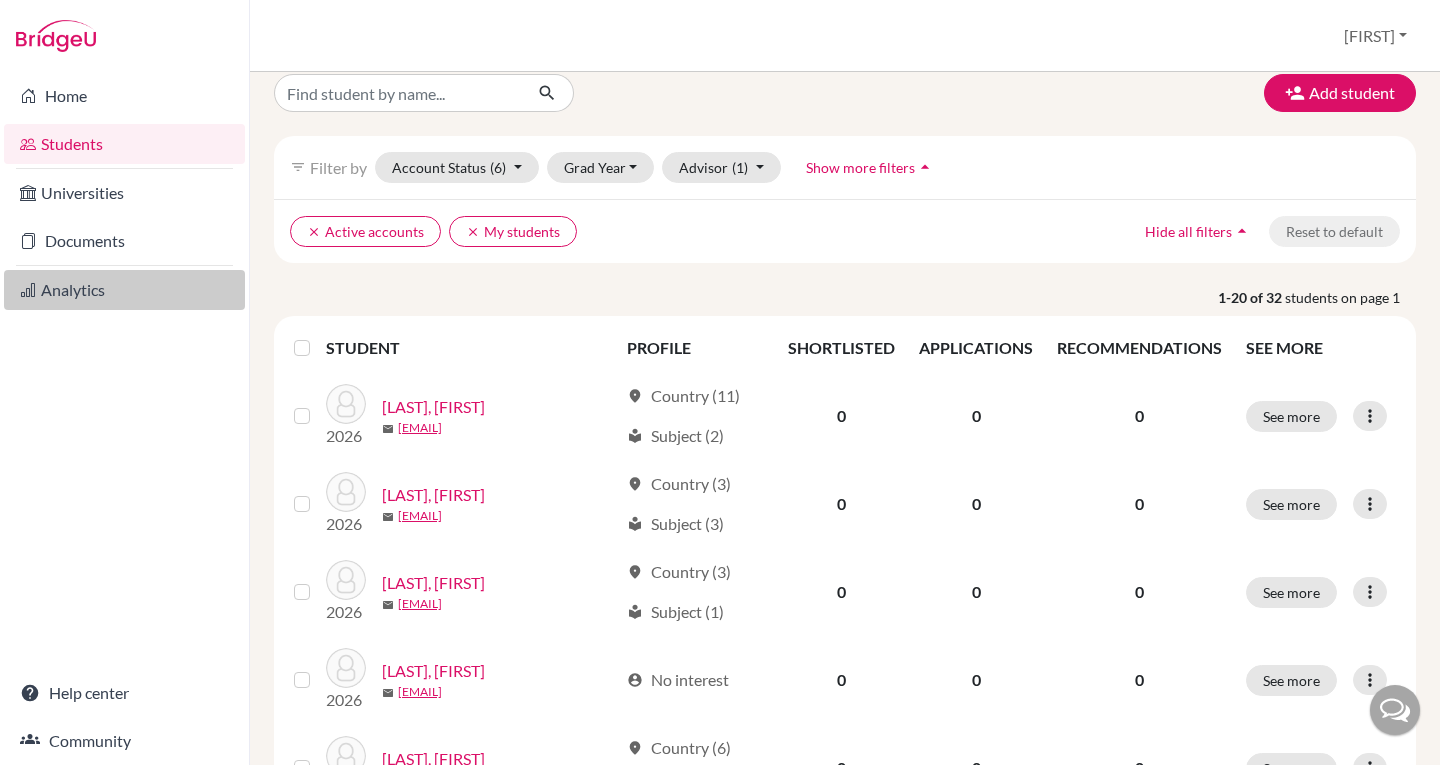 click on "Analytics" at bounding box center (124, 290) 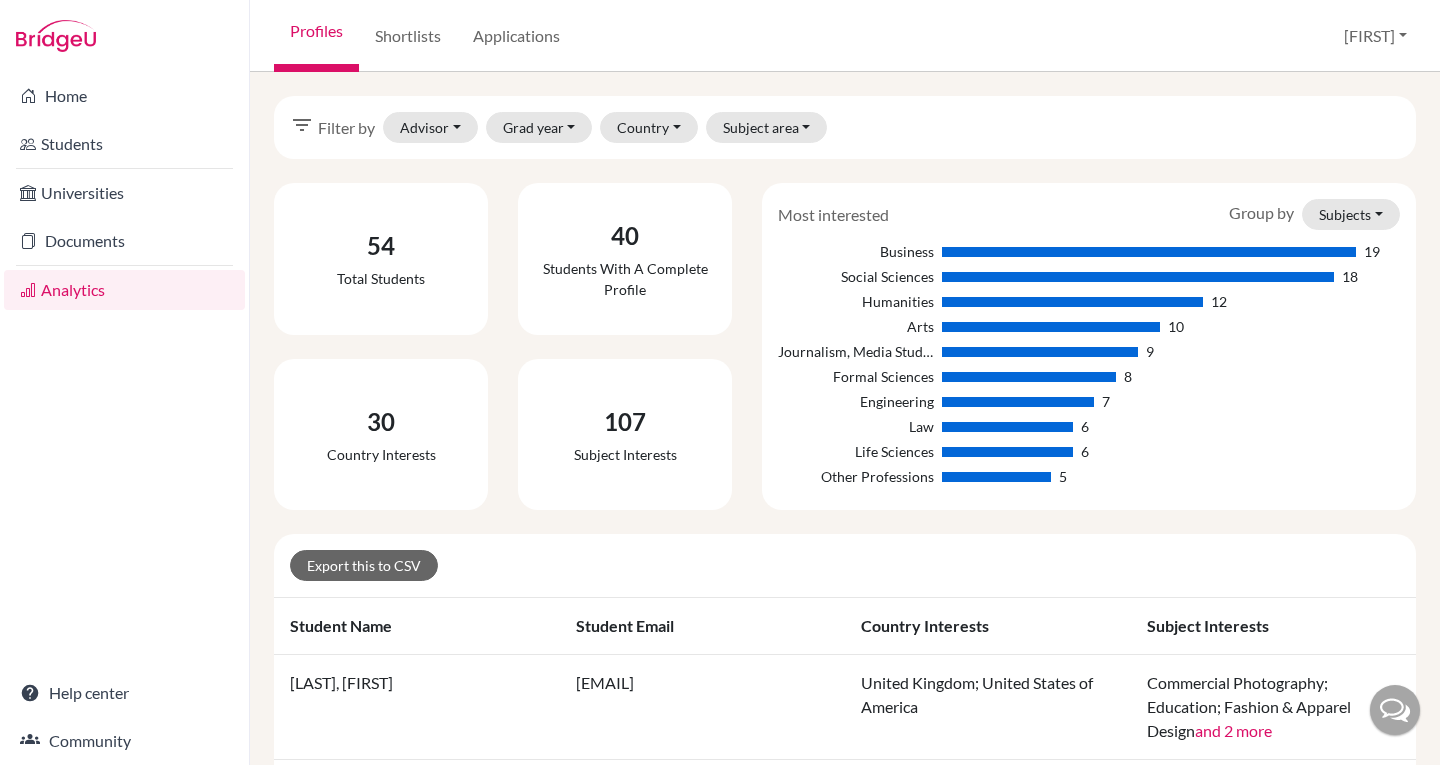 scroll, scrollTop: 0, scrollLeft: 0, axis: both 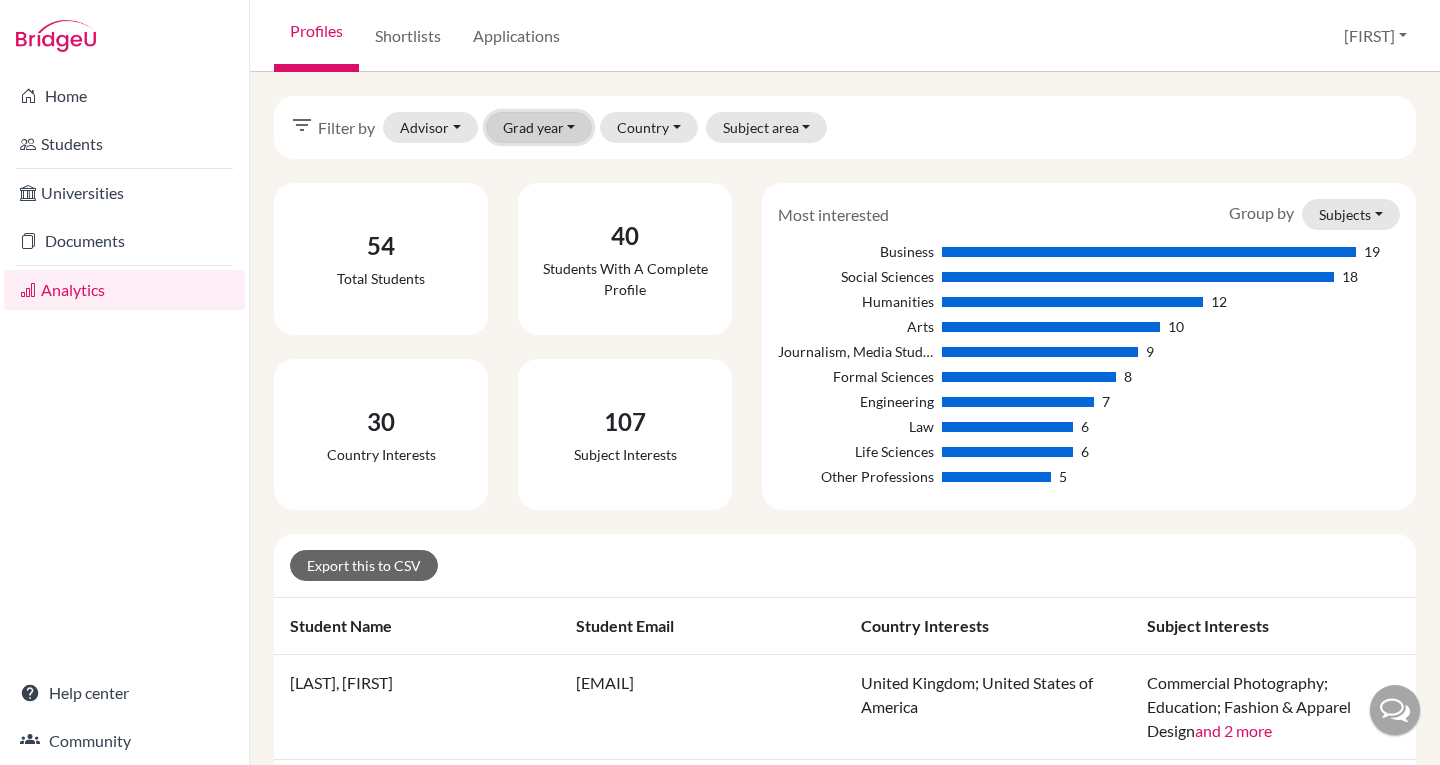 click on "Grad year" at bounding box center (539, 127) 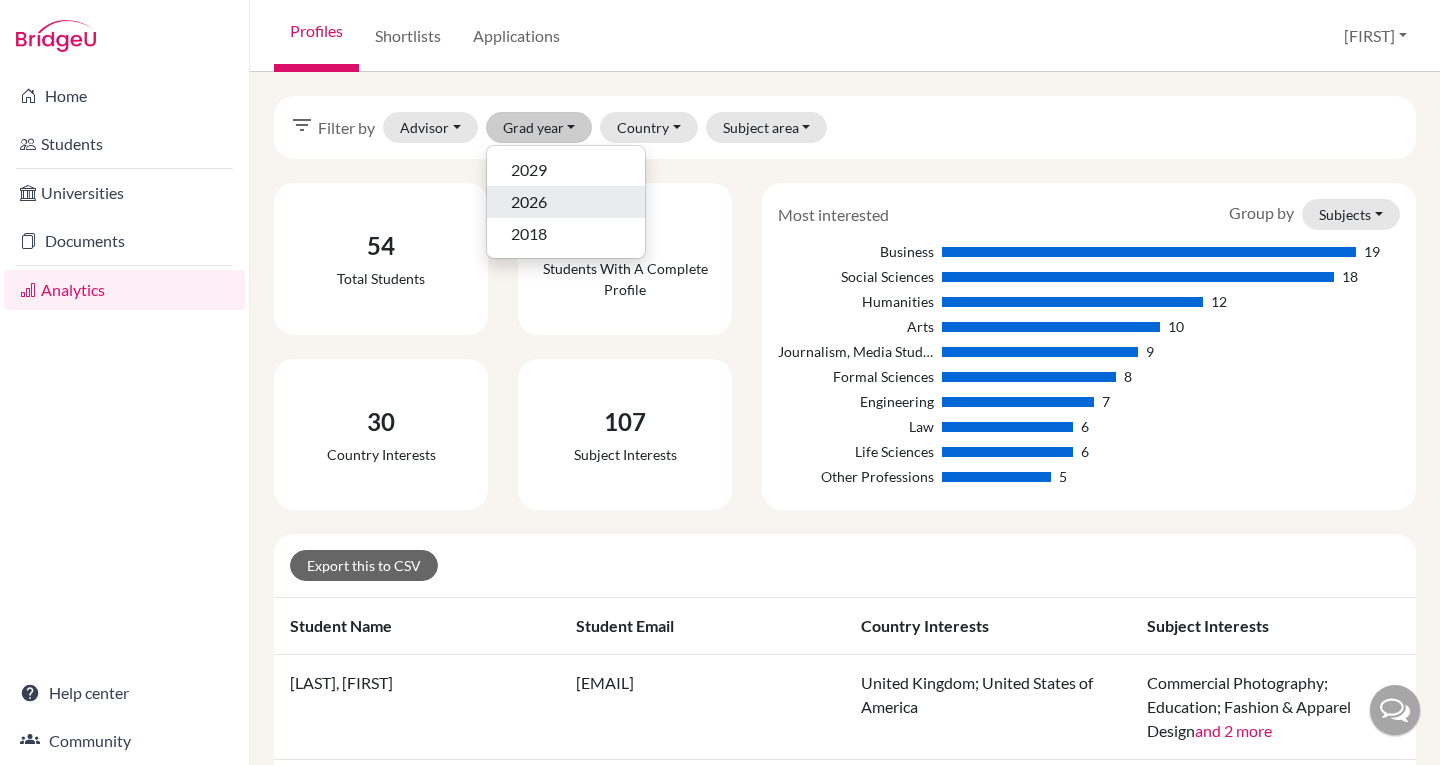 click on "2026" at bounding box center (566, 202) 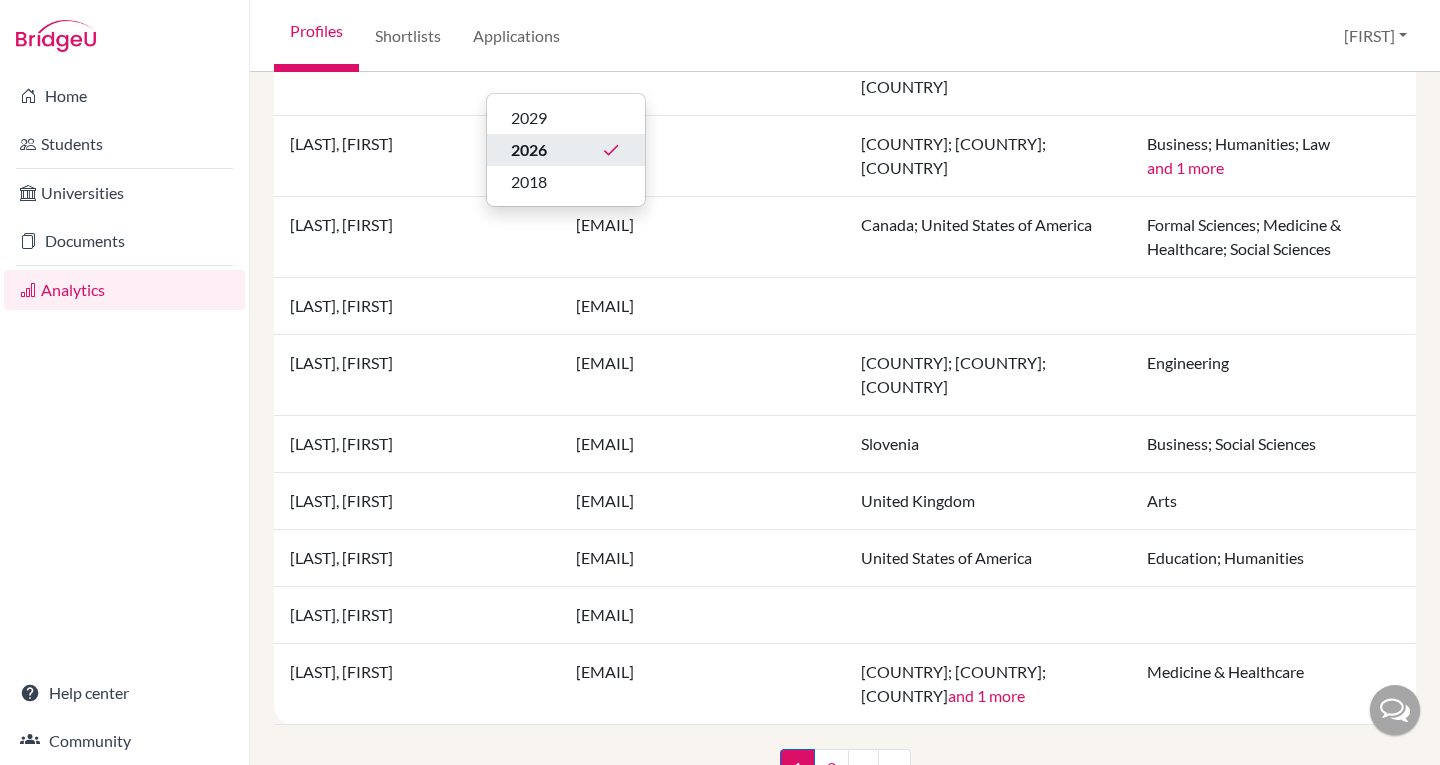 scroll, scrollTop: 1797, scrollLeft: 0, axis: vertical 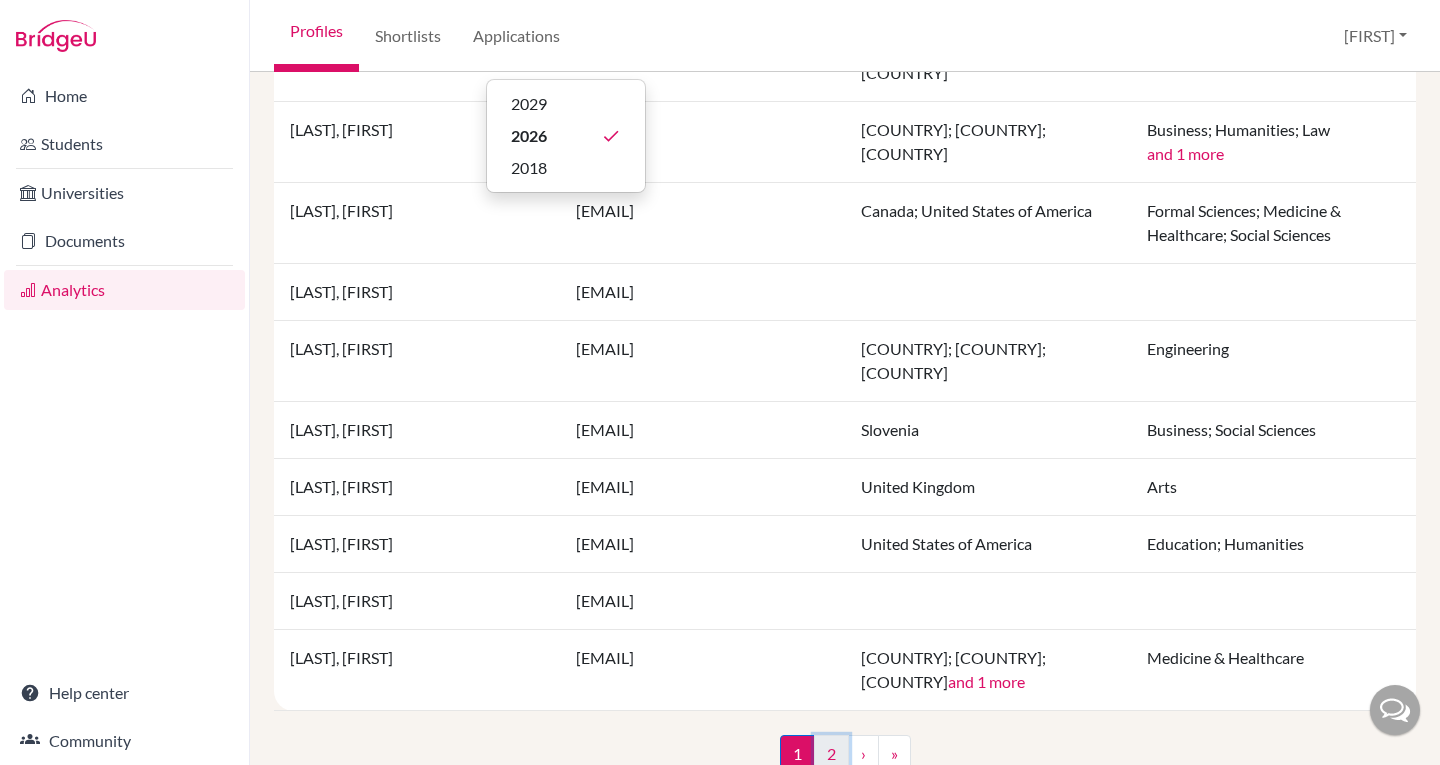 click on "2" at bounding box center (831, 754) 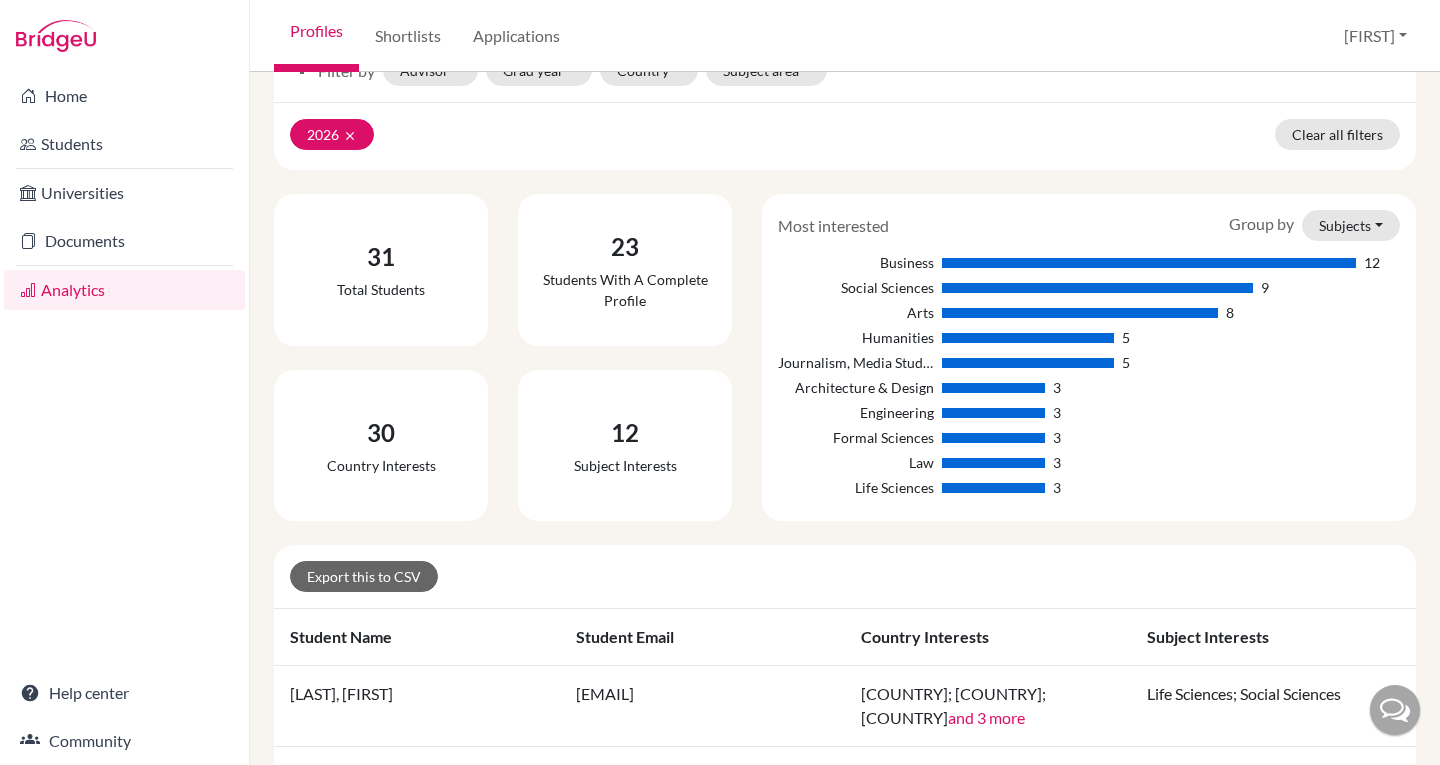 scroll, scrollTop: 0, scrollLeft: 0, axis: both 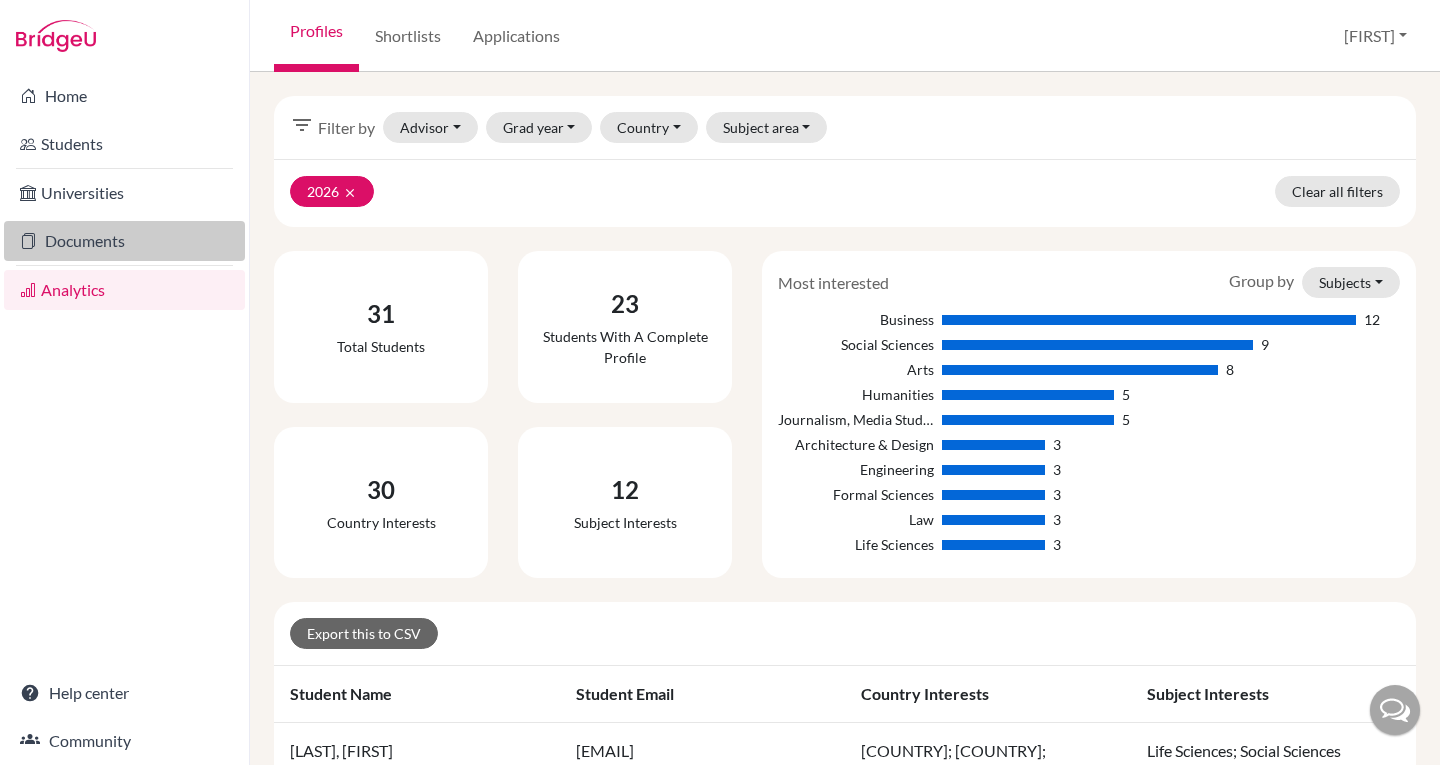 click on "Documents" at bounding box center [124, 241] 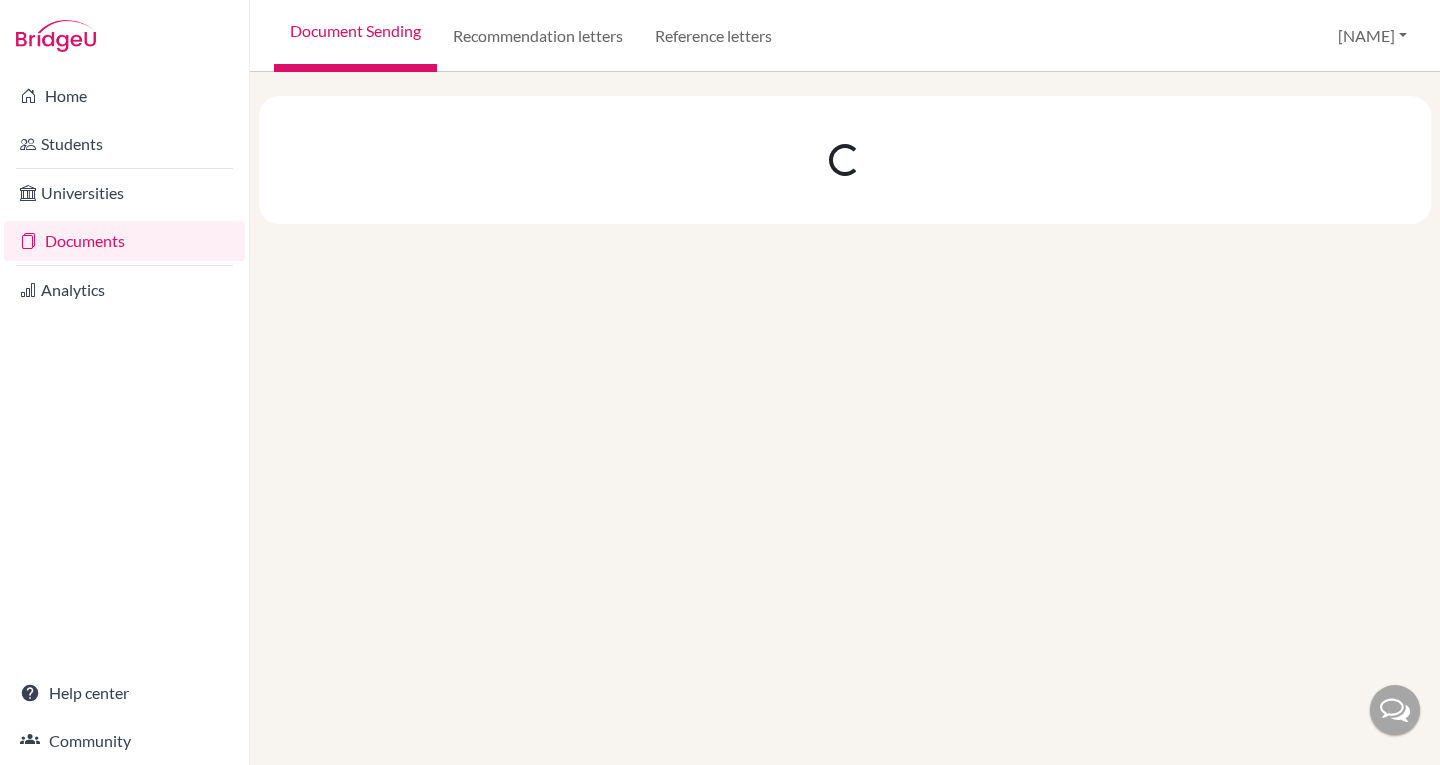 scroll, scrollTop: 0, scrollLeft: 0, axis: both 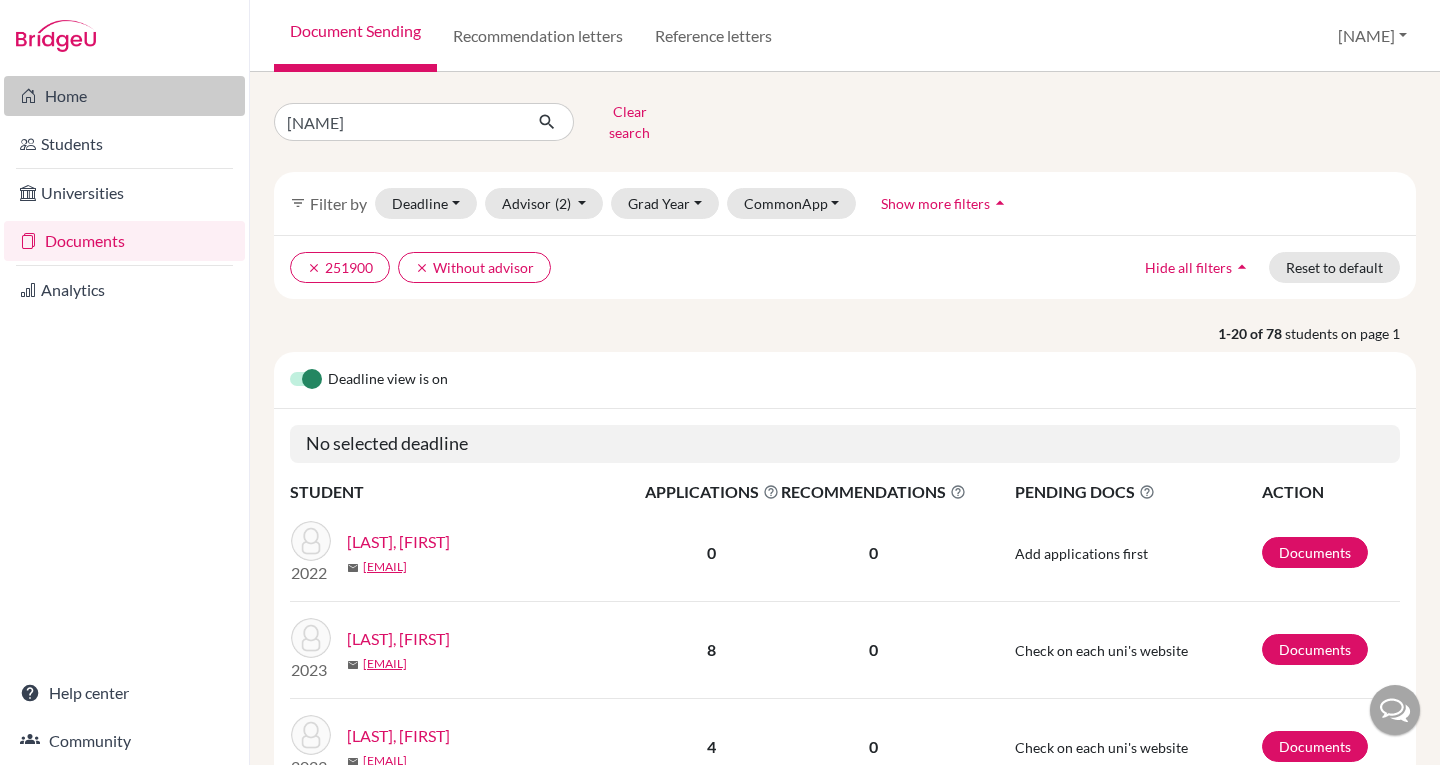 click on "Home" at bounding box center [124, 96] 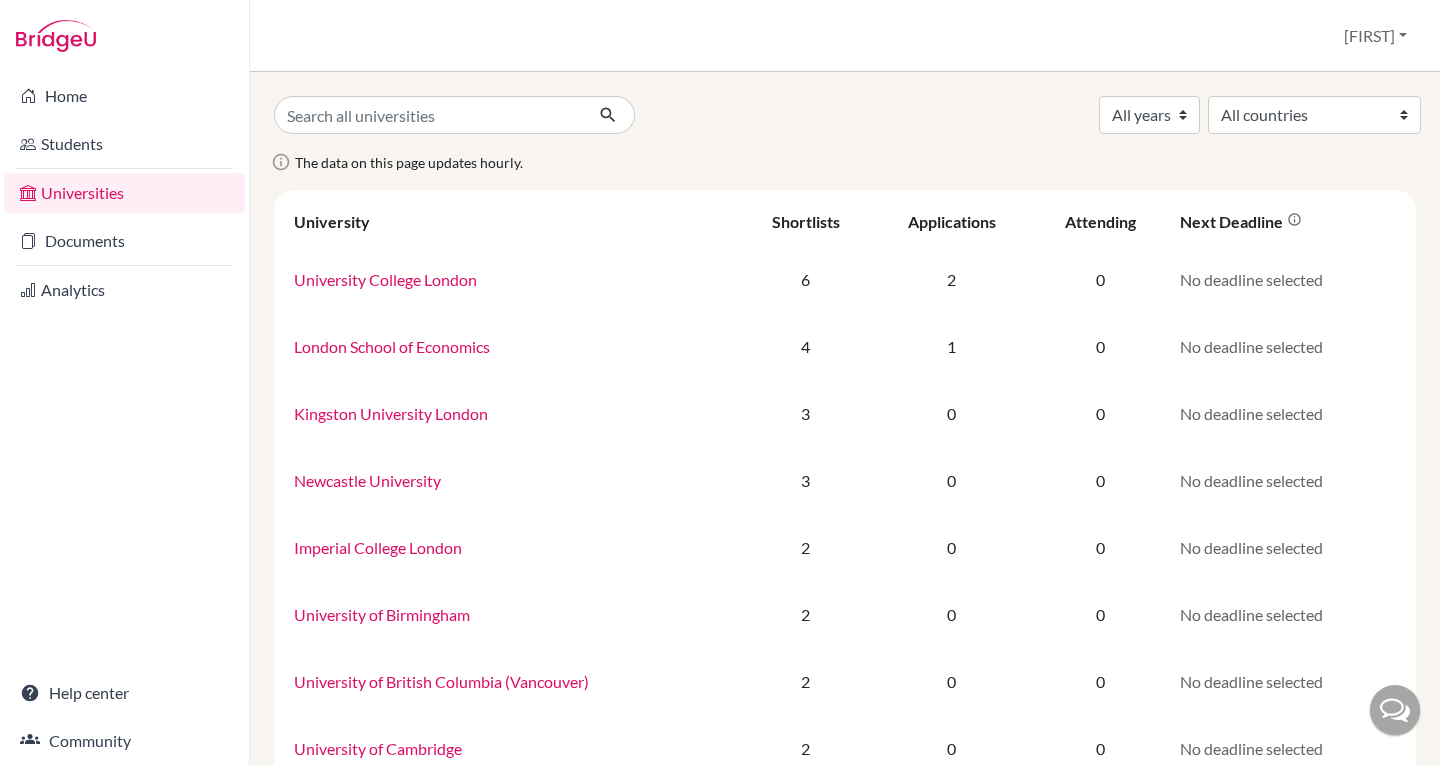 scroll, scrollTop: 0, scrollLeft: 0, axis: both 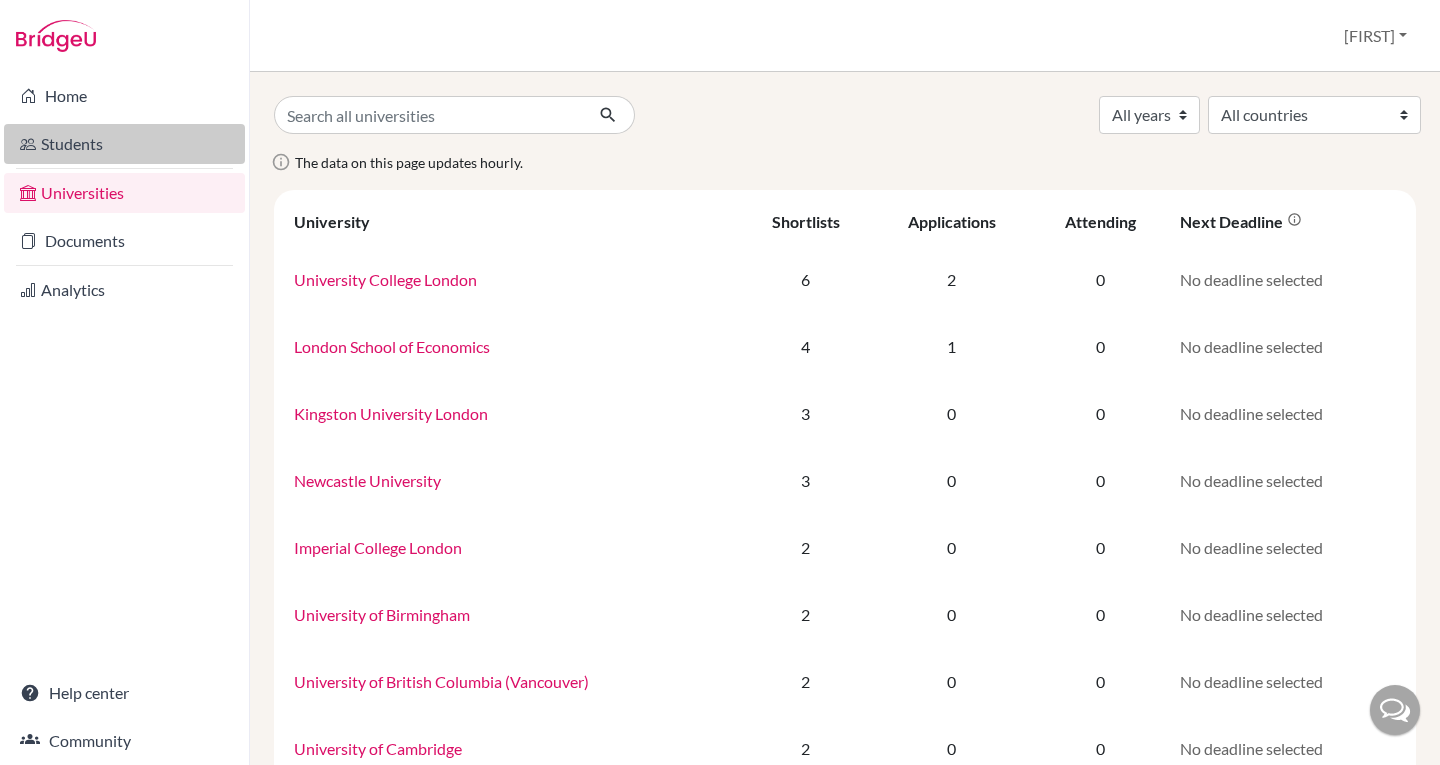 click on "Students" at bounding box center (124, 144) 